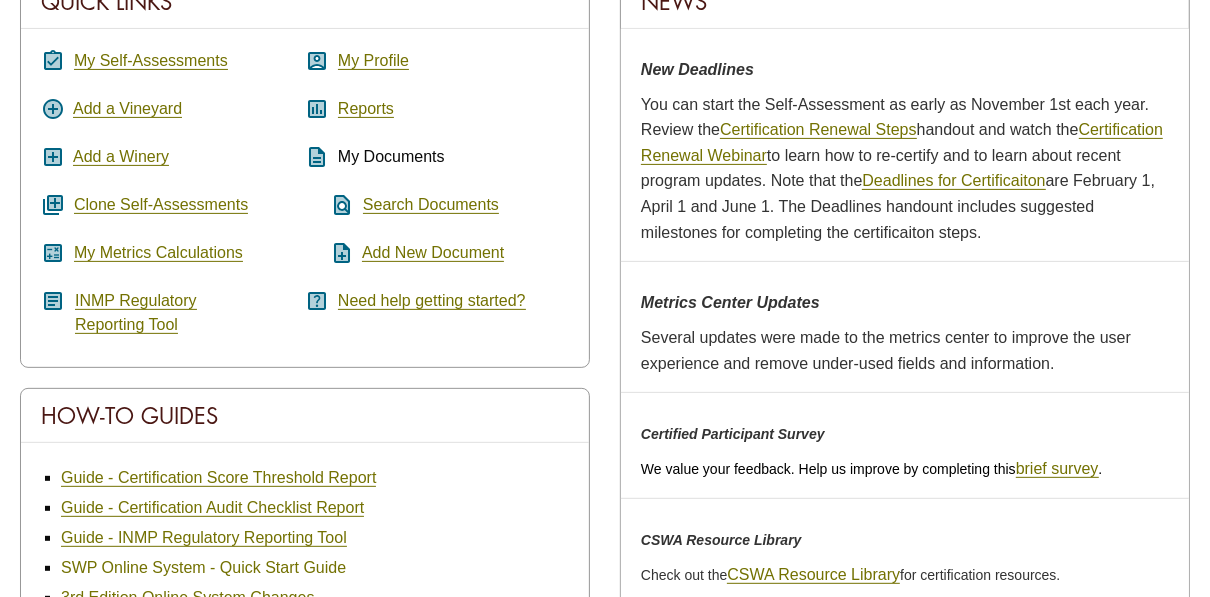 scroll, scrollTop: 400, scrollLeft: 0, axis: vertical 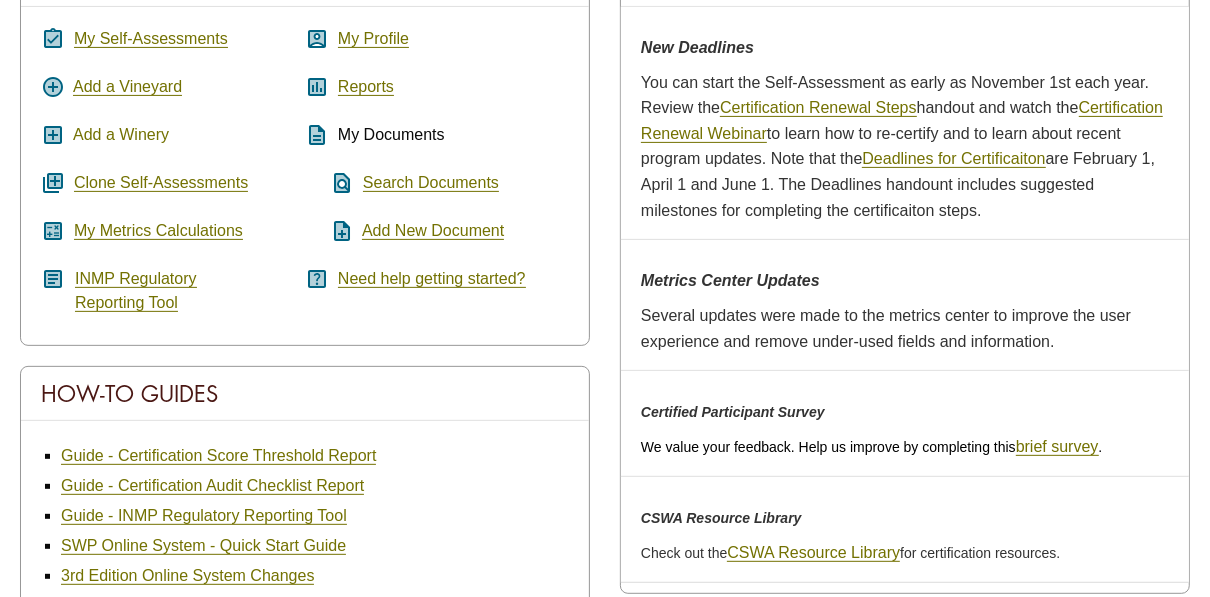 click on "Add a Winery" at bounding box center [121, 135] 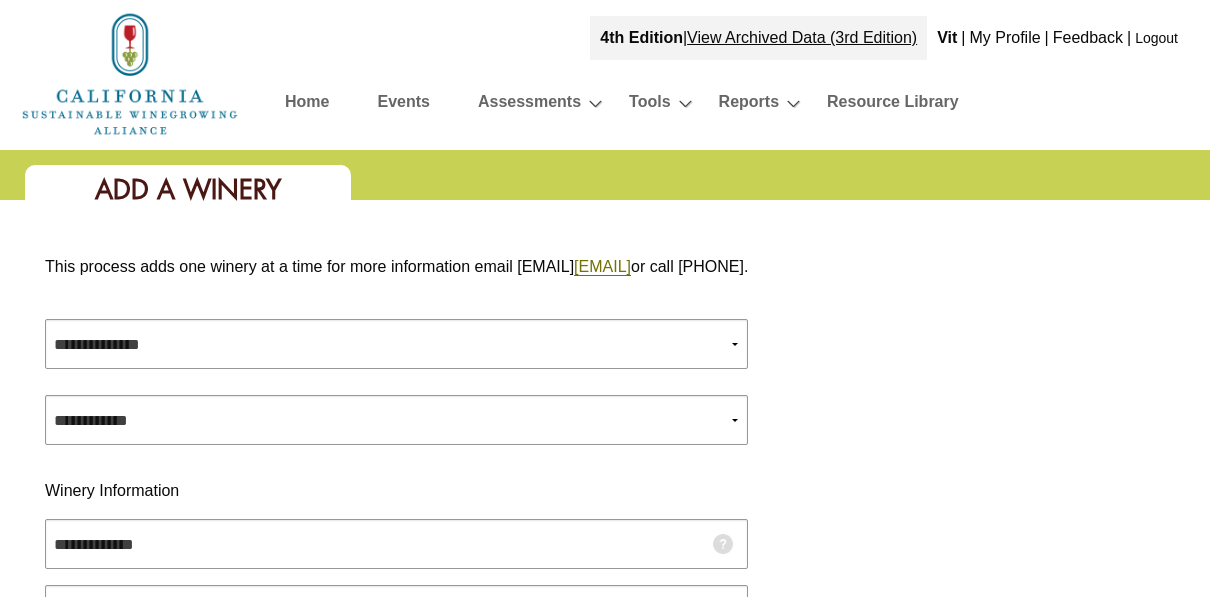 scroll, scrollTop: 0, scrollLeft: 0, axis: both 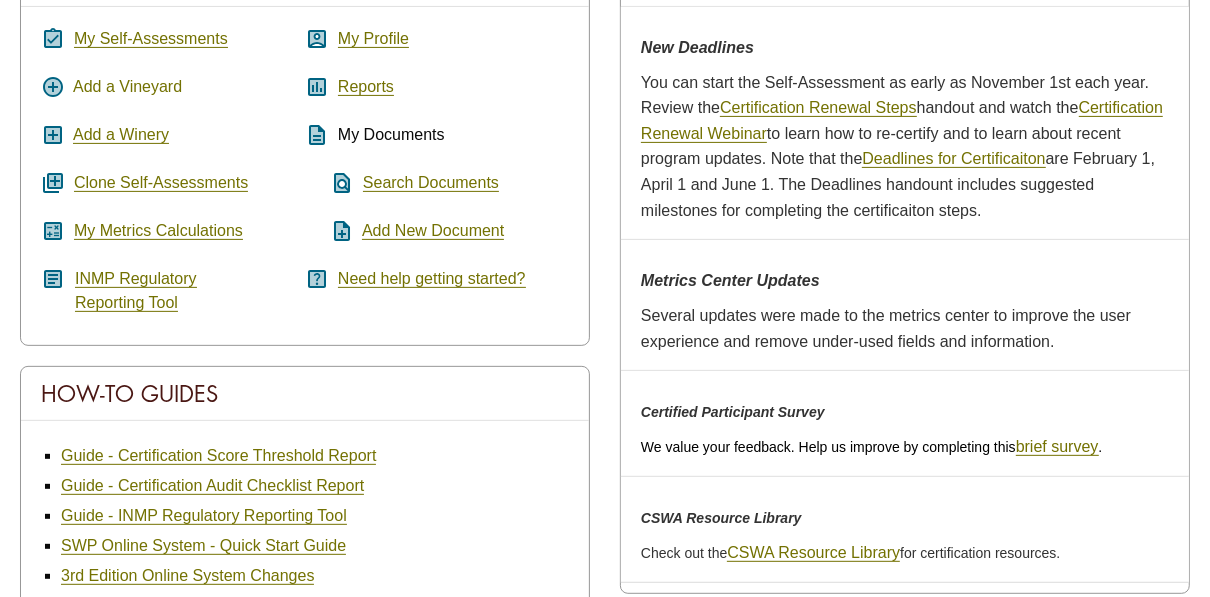 click on "Add a Vineyard" at bounding box center (127, 87) 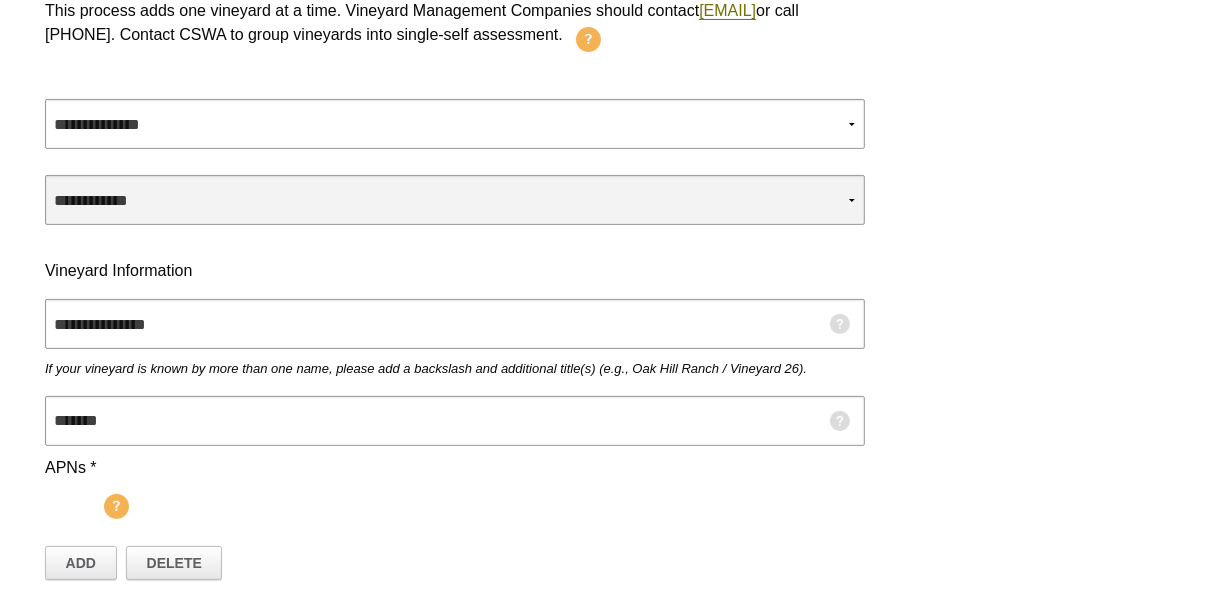 scroll, scrollTop: 240, scrollLeft: 0, axis: vertical 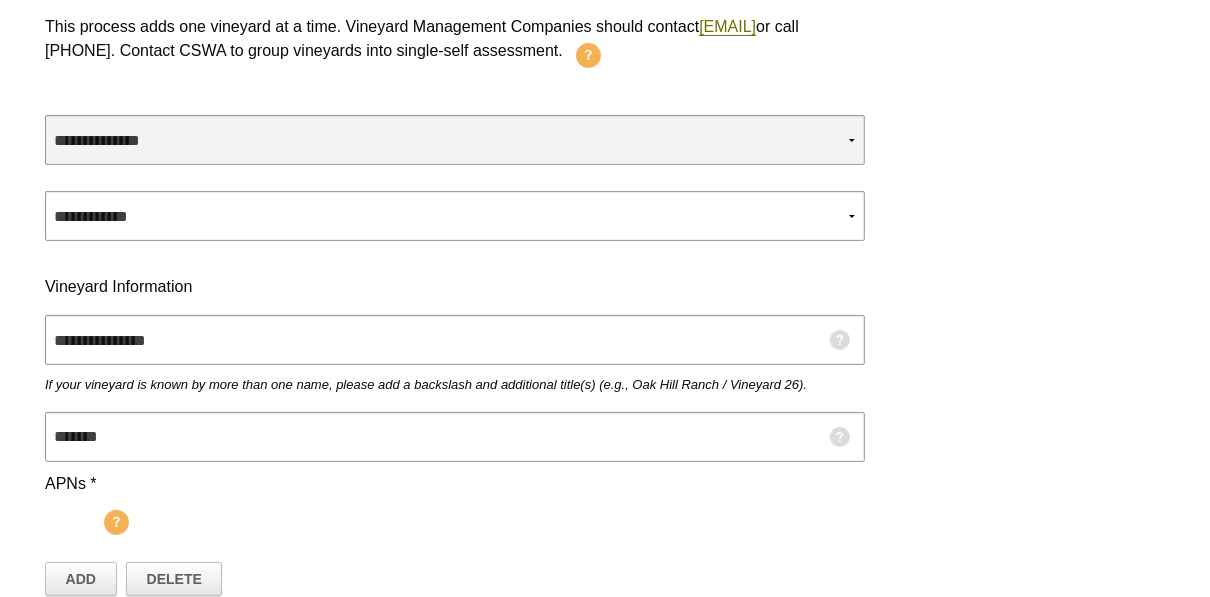 click on "**********" at bounding box center (455, 140) 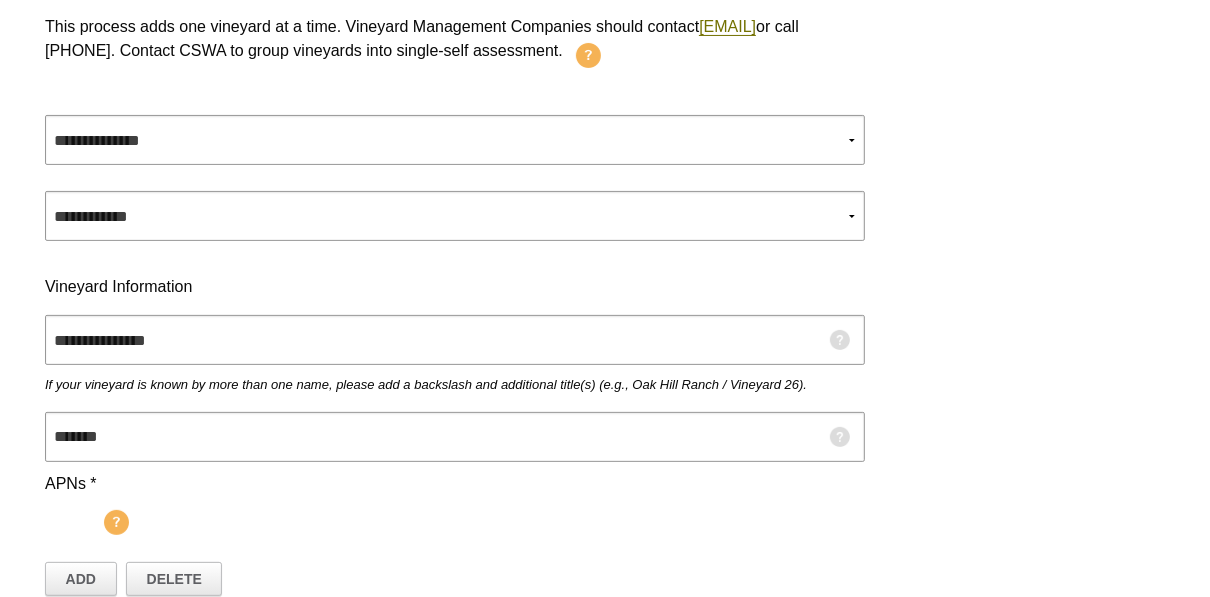 select on "***" 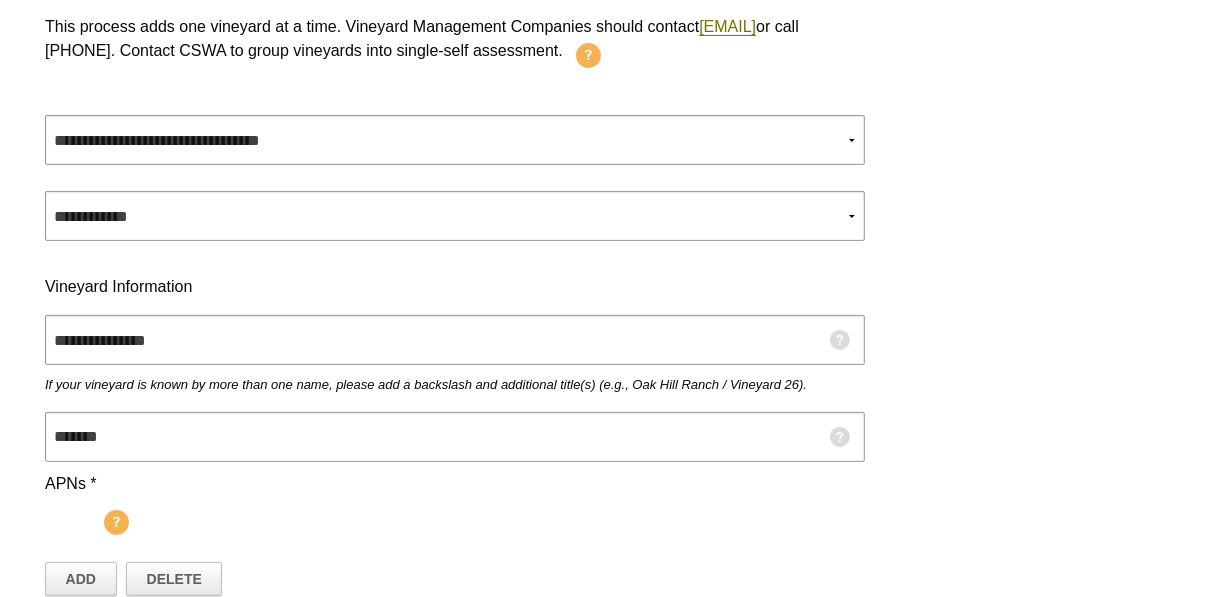 click on "**********" at bounding box center (455, 140) 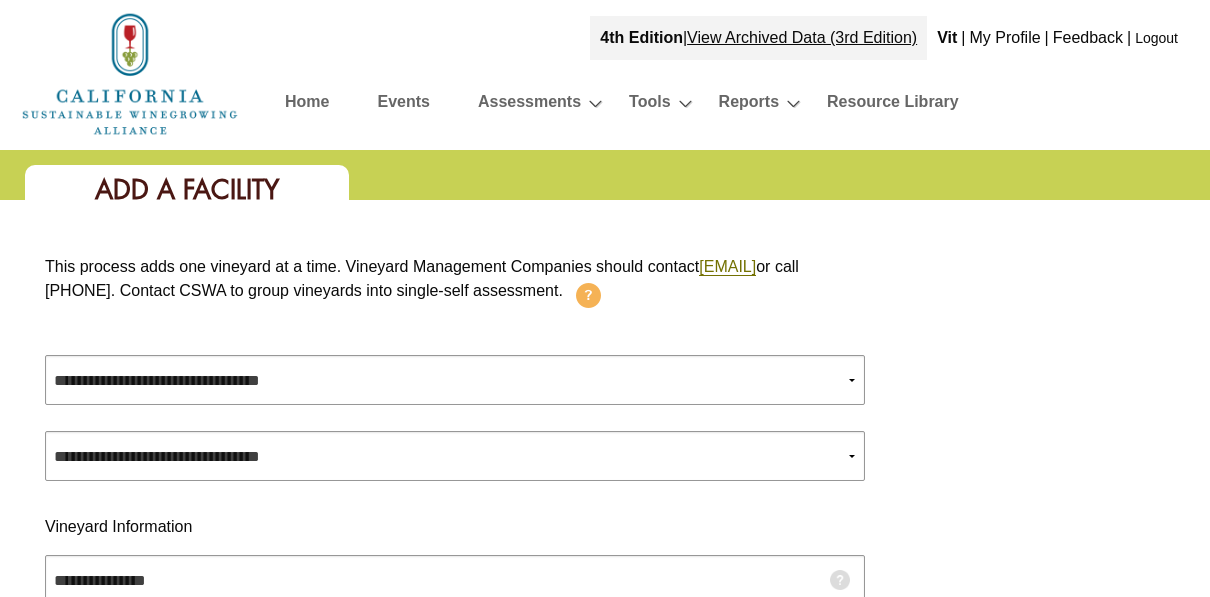 scroll, scrollTop: 240, scrollLeft: 0, axis: vertical 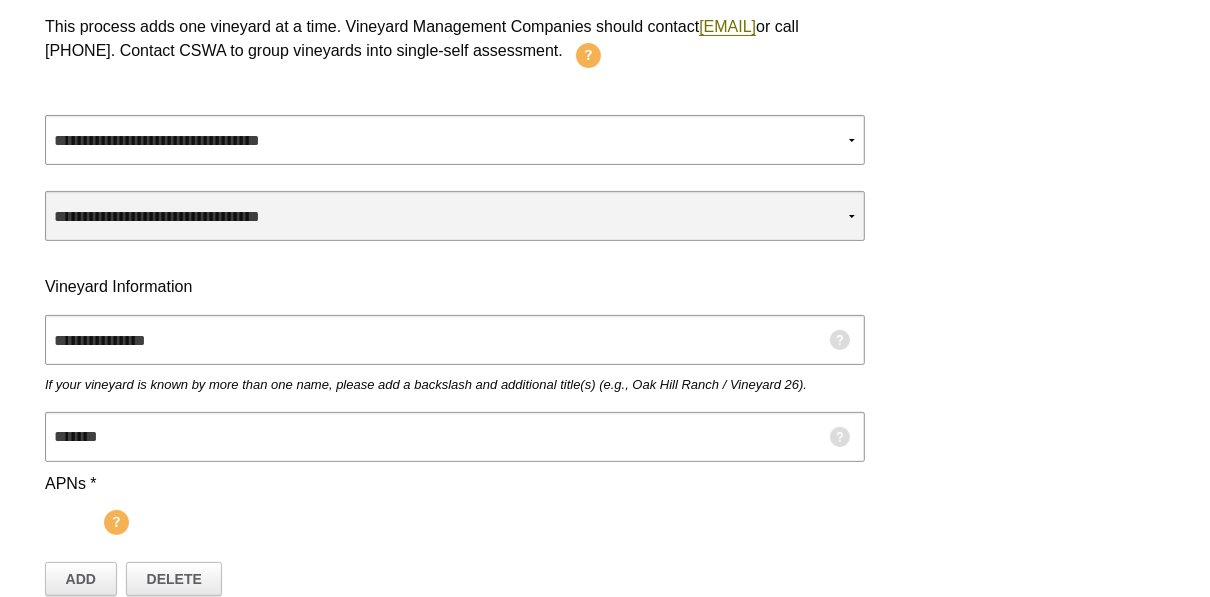 drag, startPoint x: 0, startPoint y: 0, endPoint x: 202, endPoint y: 251, distance: 322.18784 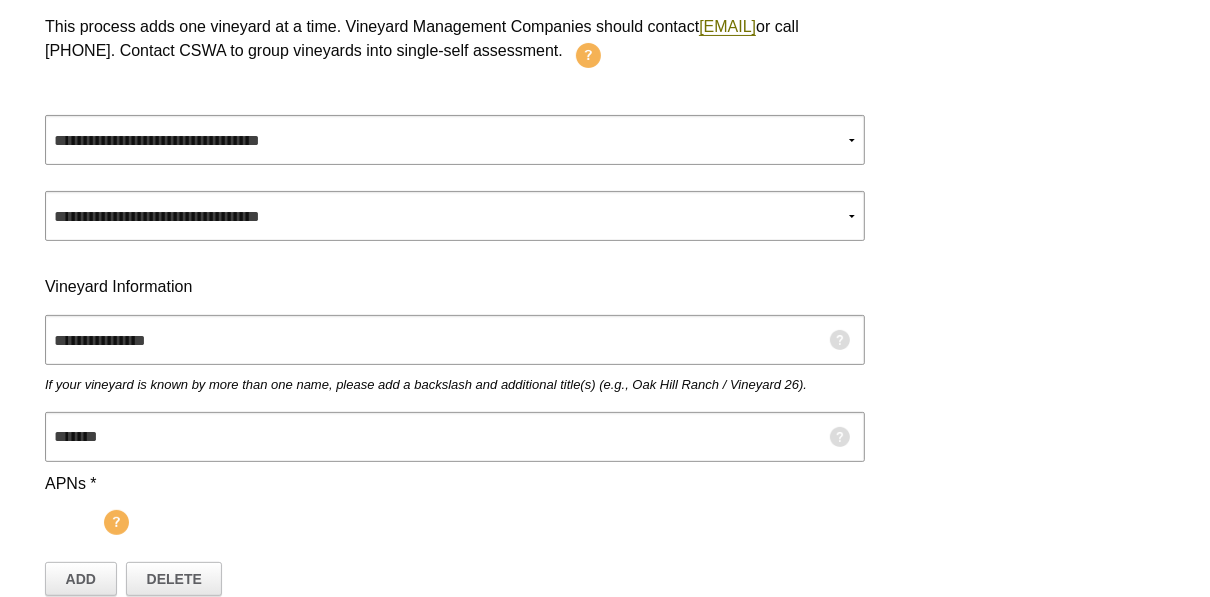 click on "**********" at bounding box center [455, 216] 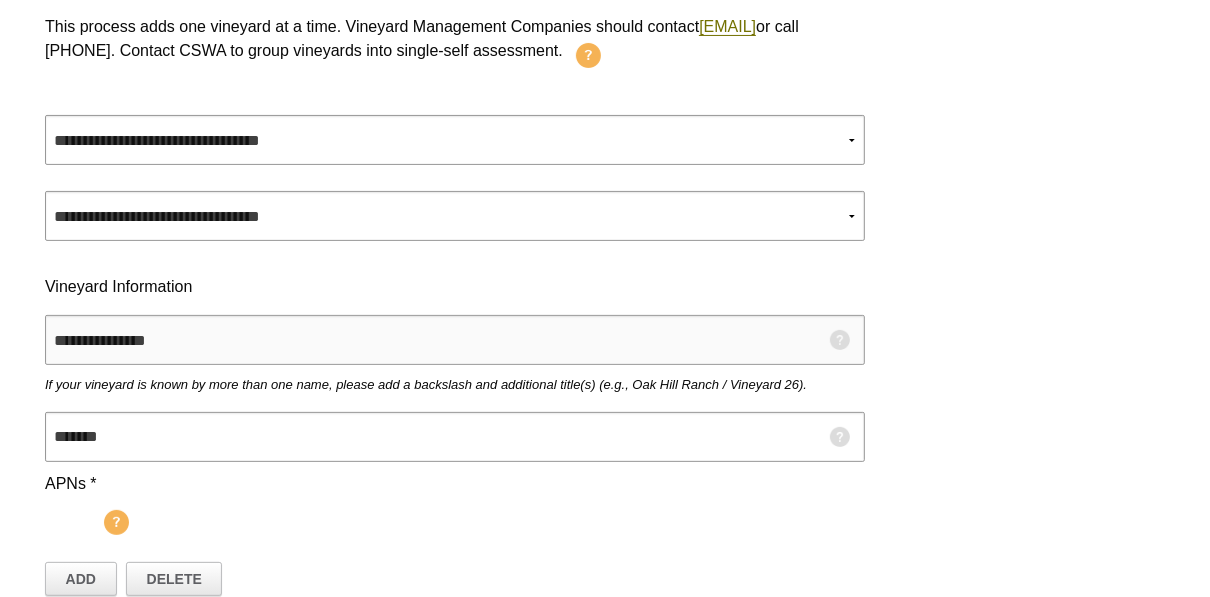 click at bounding box center [455, 340] 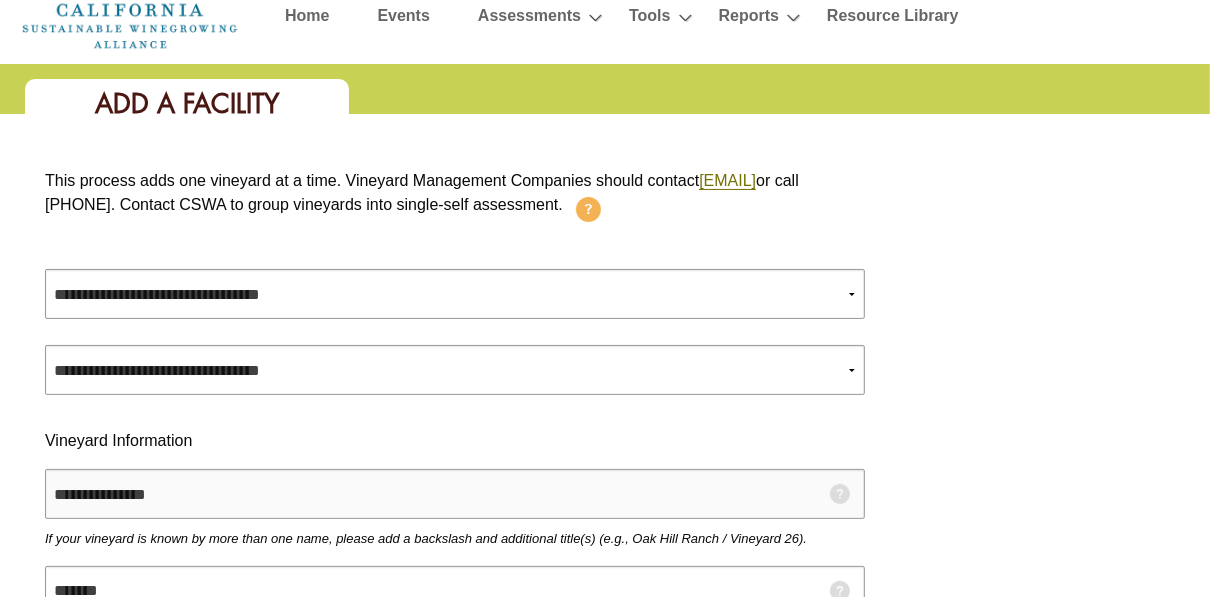 scroll, scrollTop: 240, scrollLeft: 0, axis: vertical 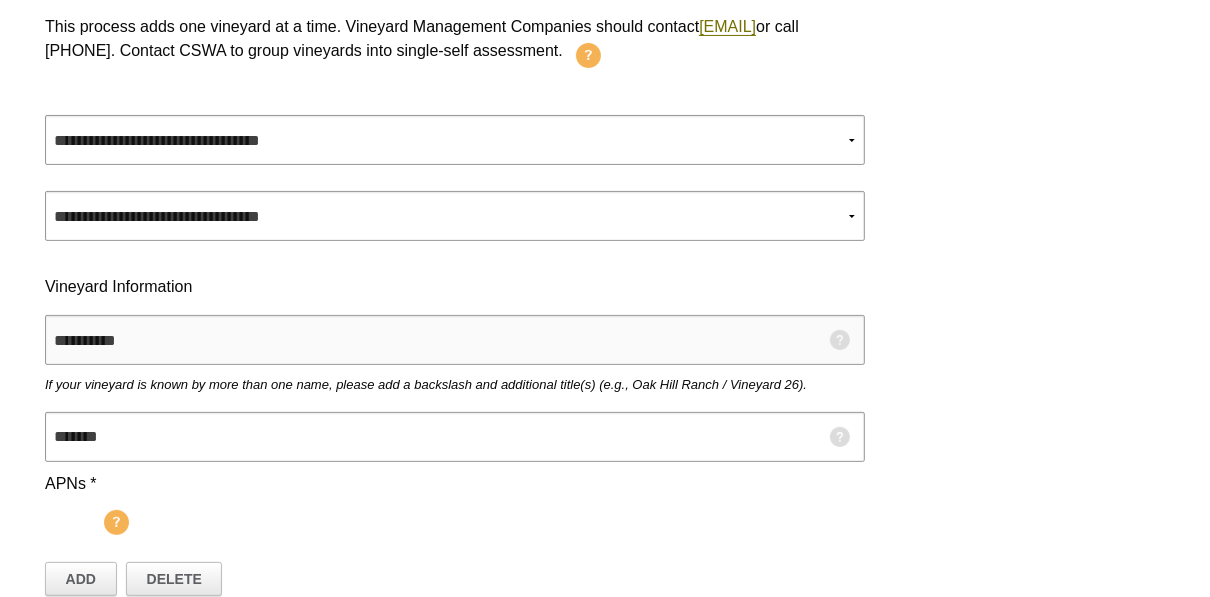 type on "**********" 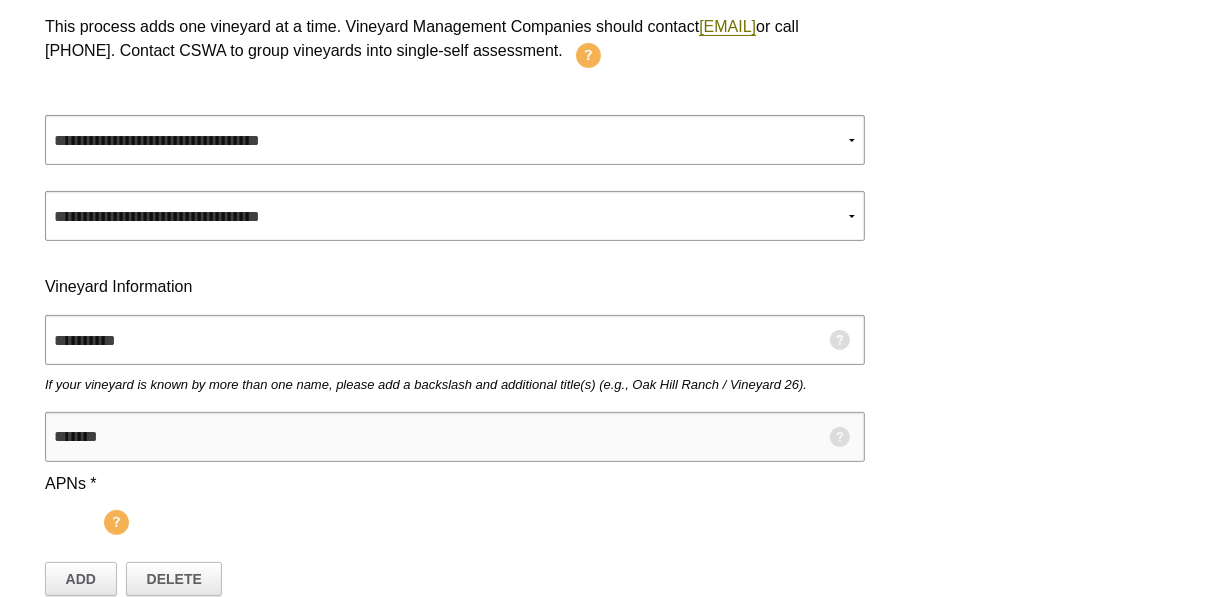 click at bounding box center (455, 437) 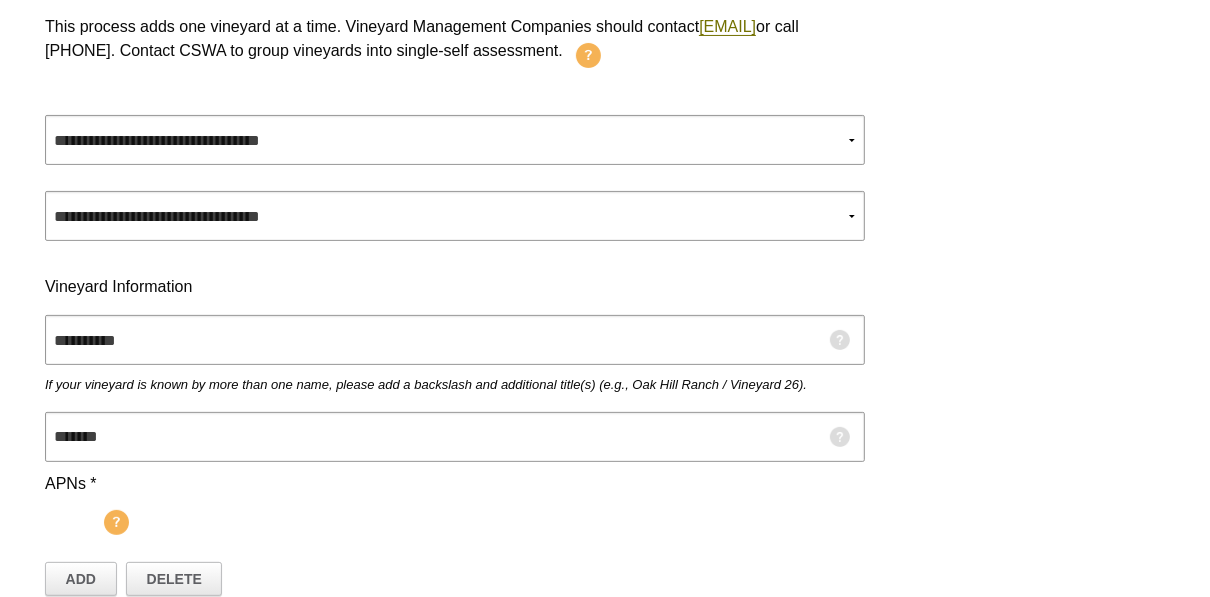 click at bounding box center (455, 517) 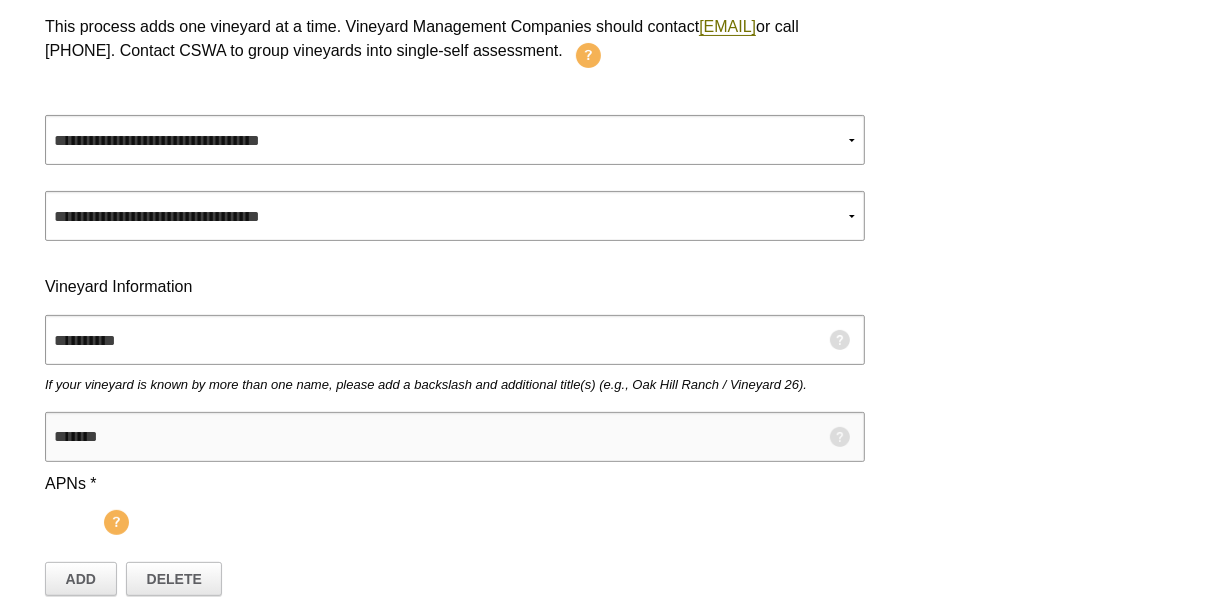 drag, startPoint x: 209, startPoint y: 452, endPoint x: 162, endPoint y: 466, distance: 49.0408 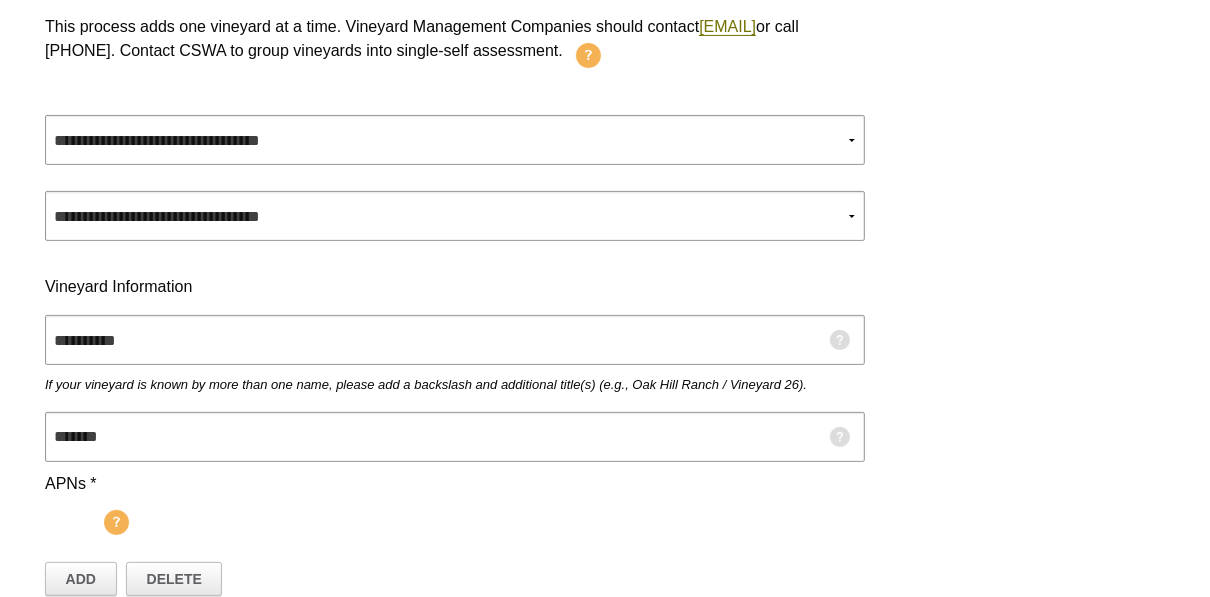 click on "APNs *
Assessor Parcel Numbers (APNs) are assigned by the county for property taxes." at bounding box center [455, 505] 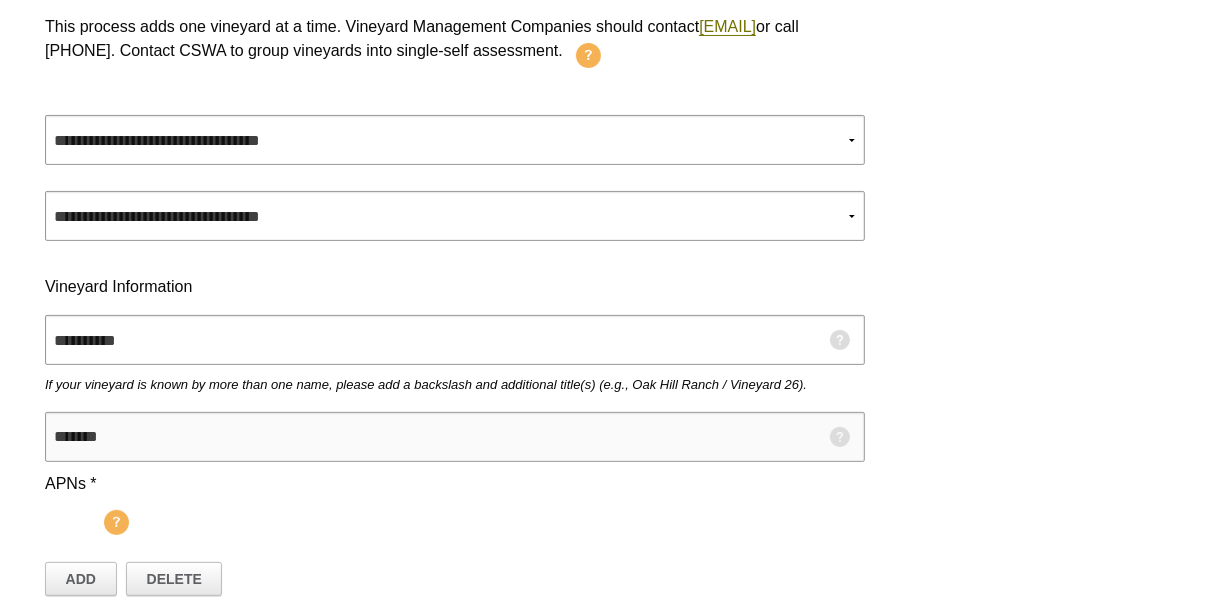click at bounding box center (455, 437) 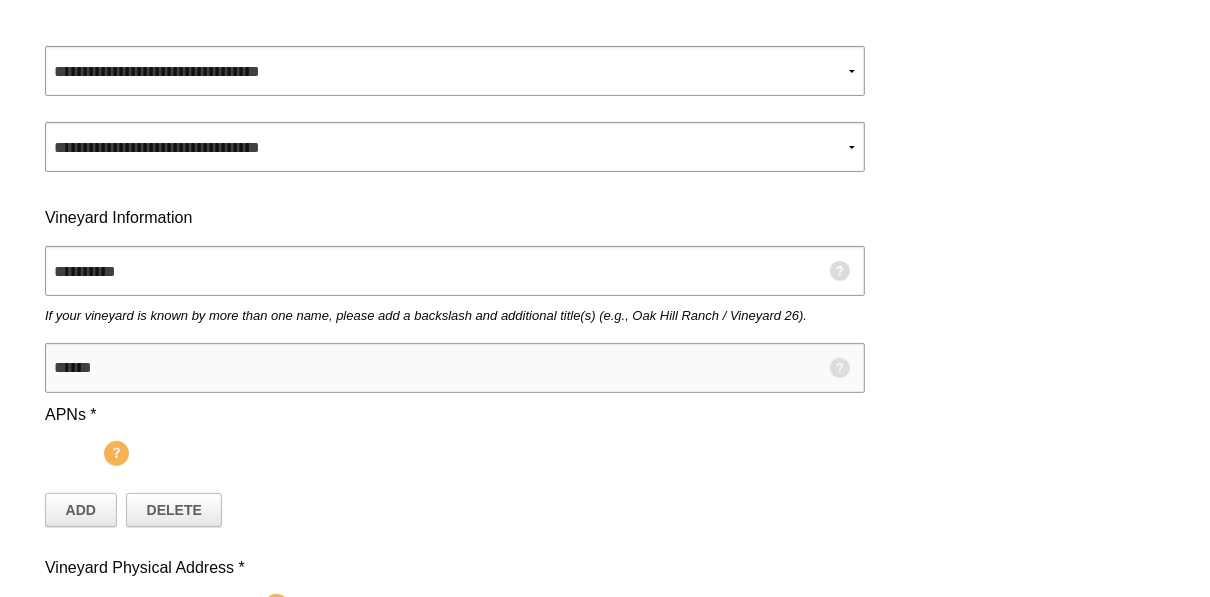 scroll, scrollTop: 400, scrollLeft: 0, axis: vertical 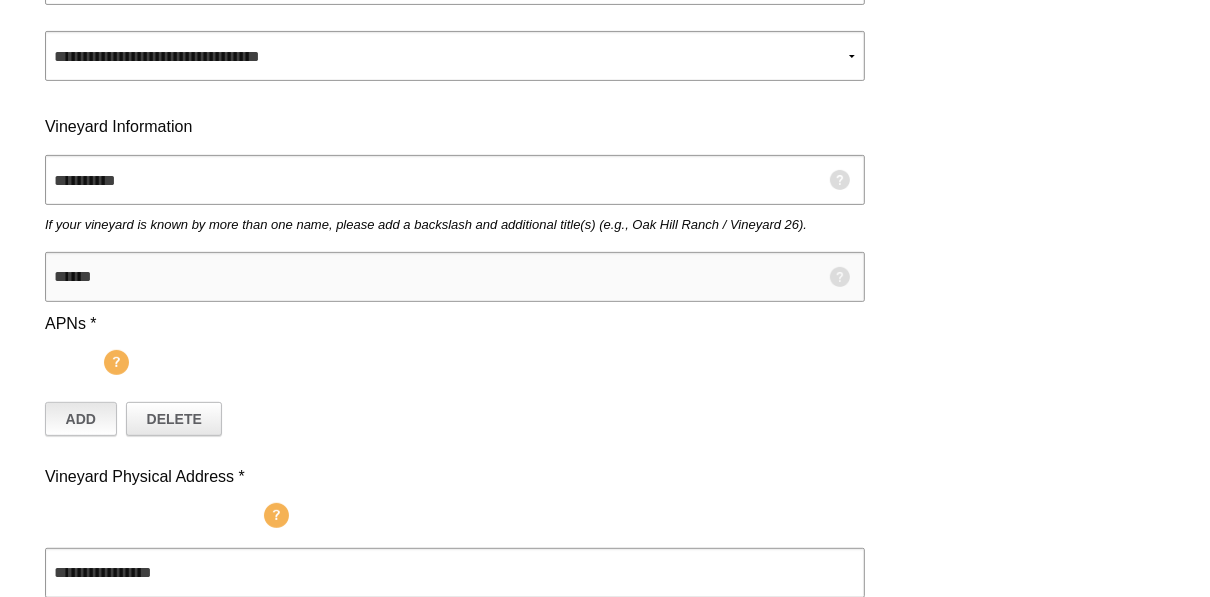 type on "******" 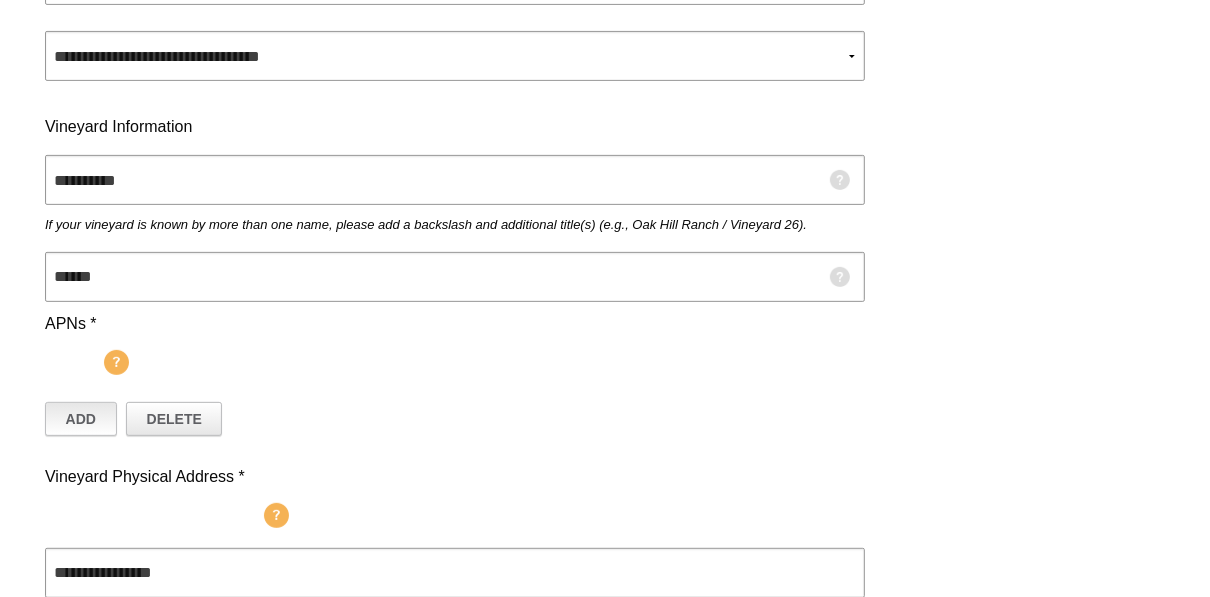 click on "Add" at bounding box center [81, 419] 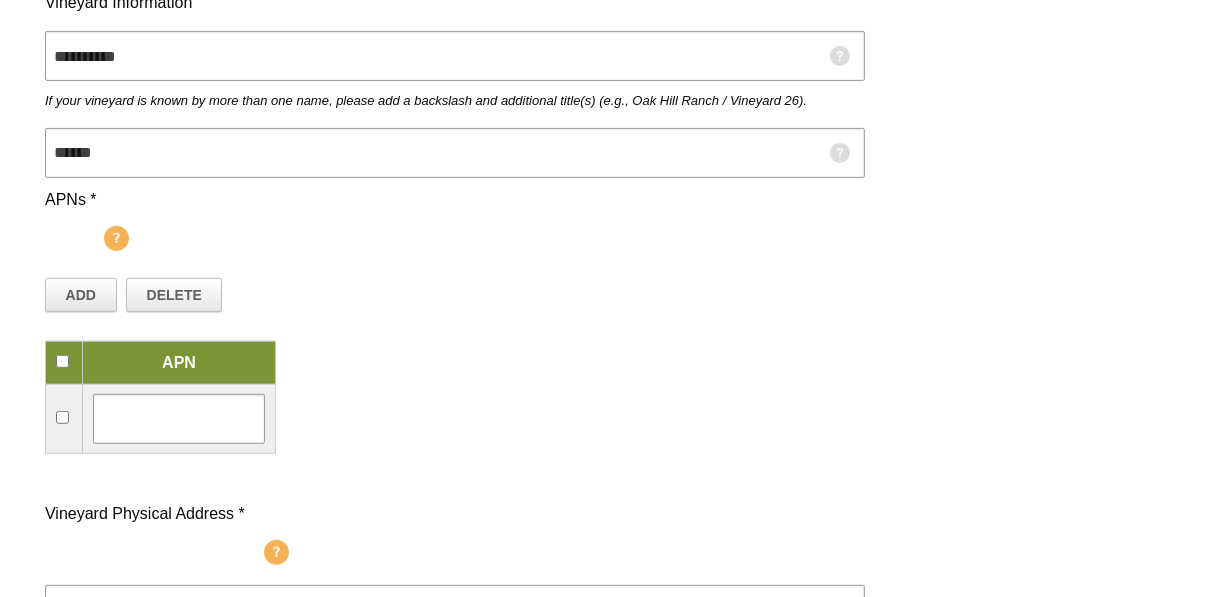 scroll, scrollTop: 640, scrollLeft: 0, axis: vertical 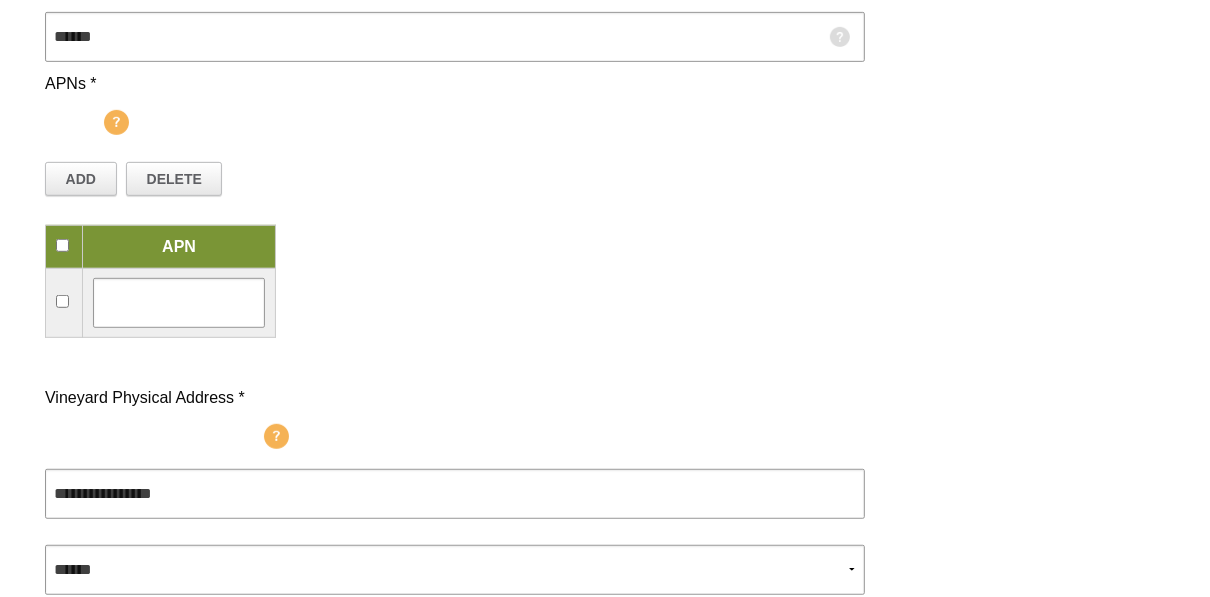 drag, startPoint x: 0, startPoint y: 335, endPoint x: 23, endPoint y: 323, distance: 25.942244 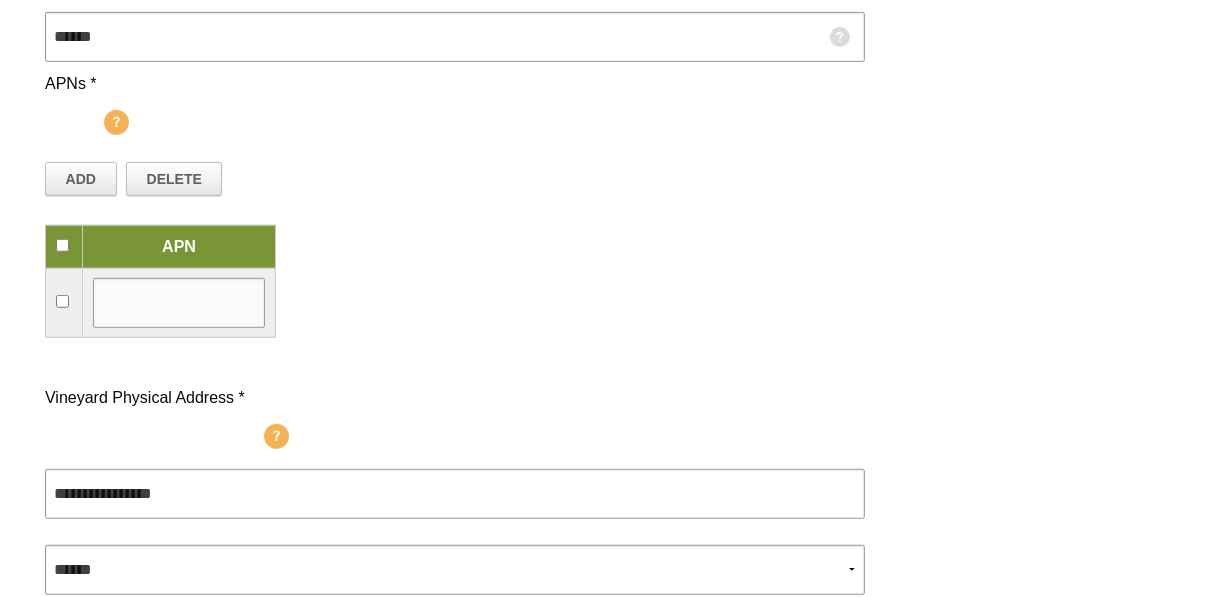 click at bounding box center [179, 303] 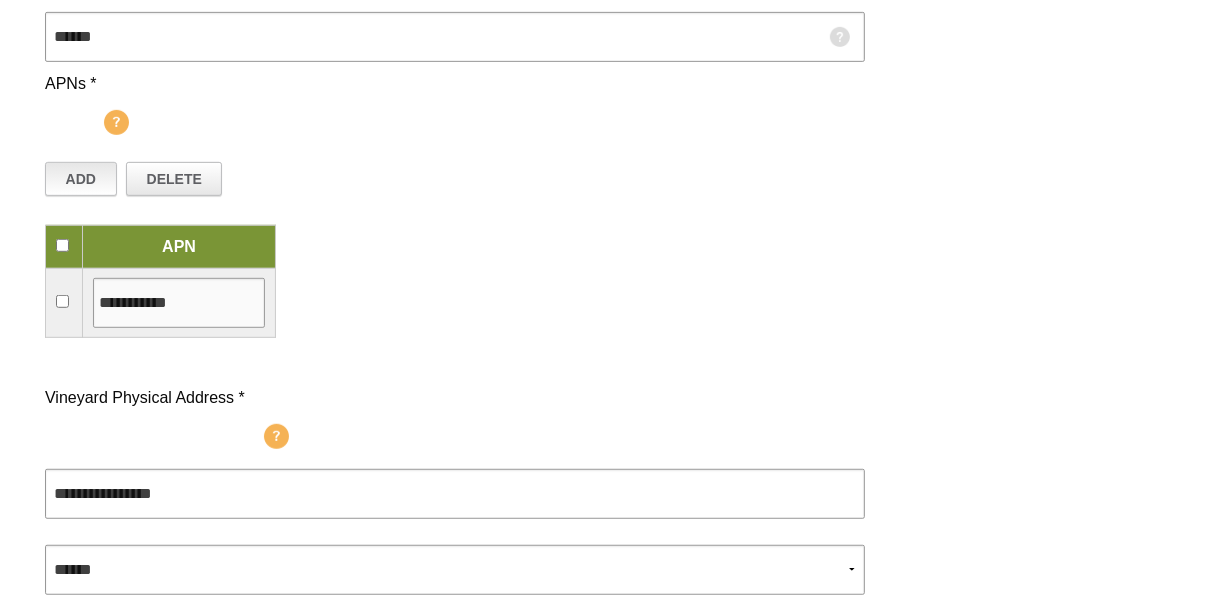 type on "**********" 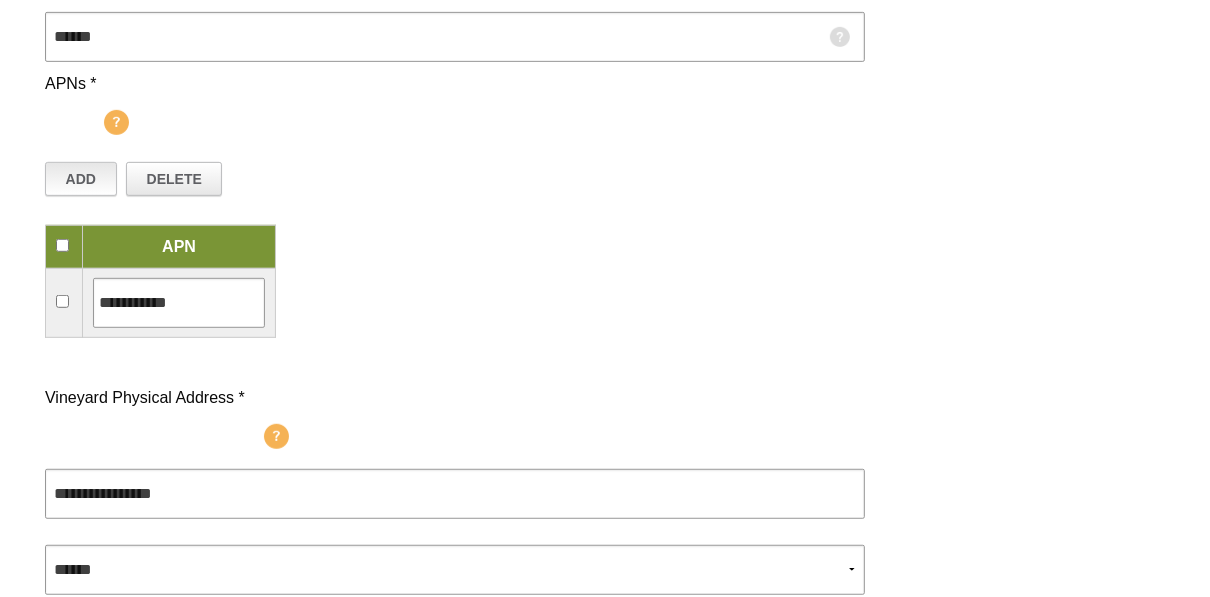 click on "Add" at bounding box center [81, 179] 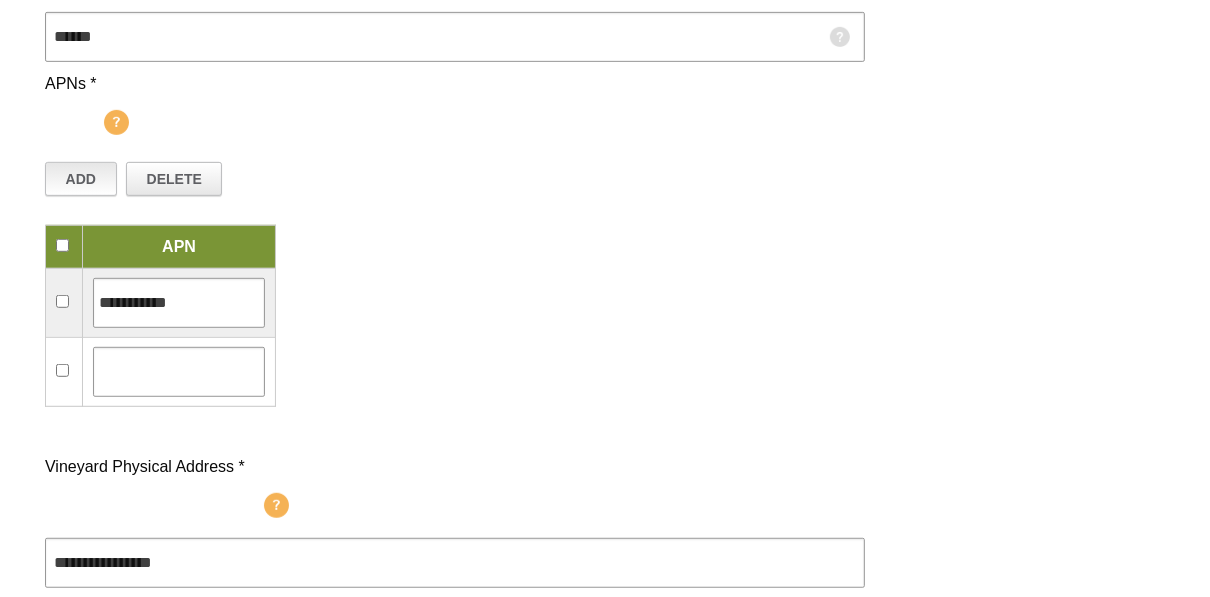 click on "Add" at bounding box center (81, 179) 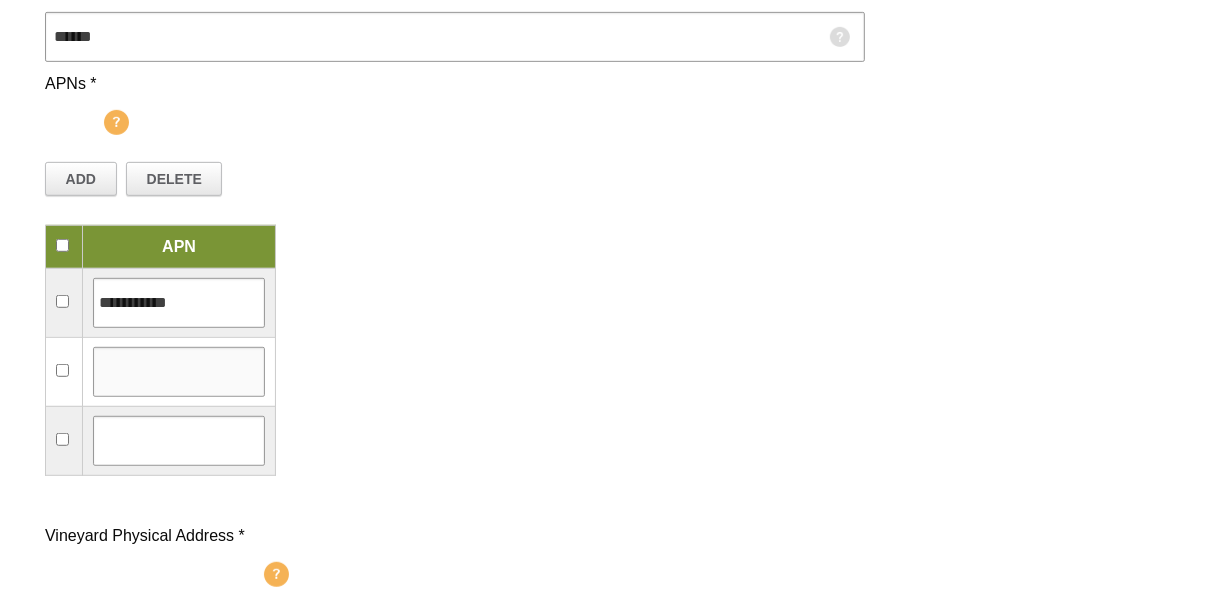 click at bounding box center [179, 372] 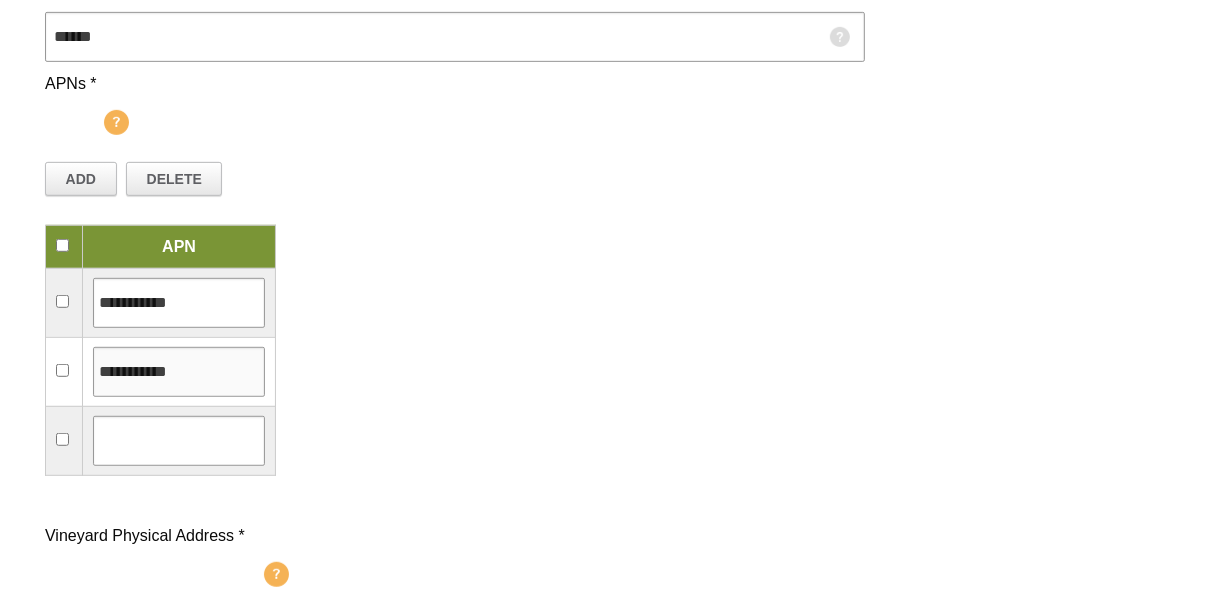 type on "**********" 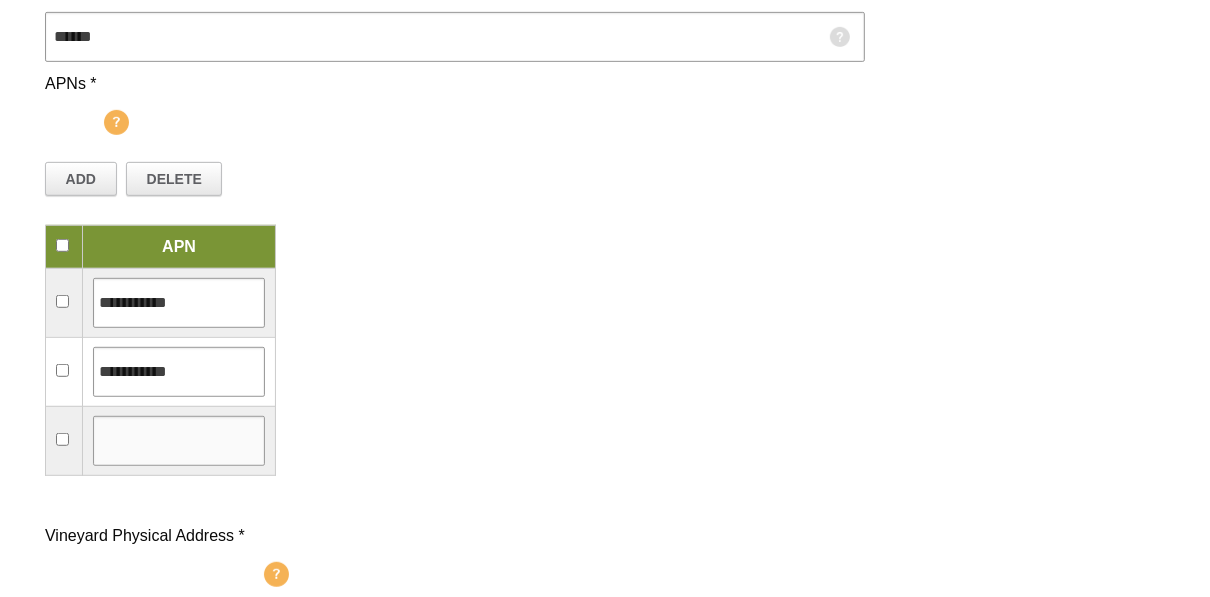 click at bounding box center [179, 303] 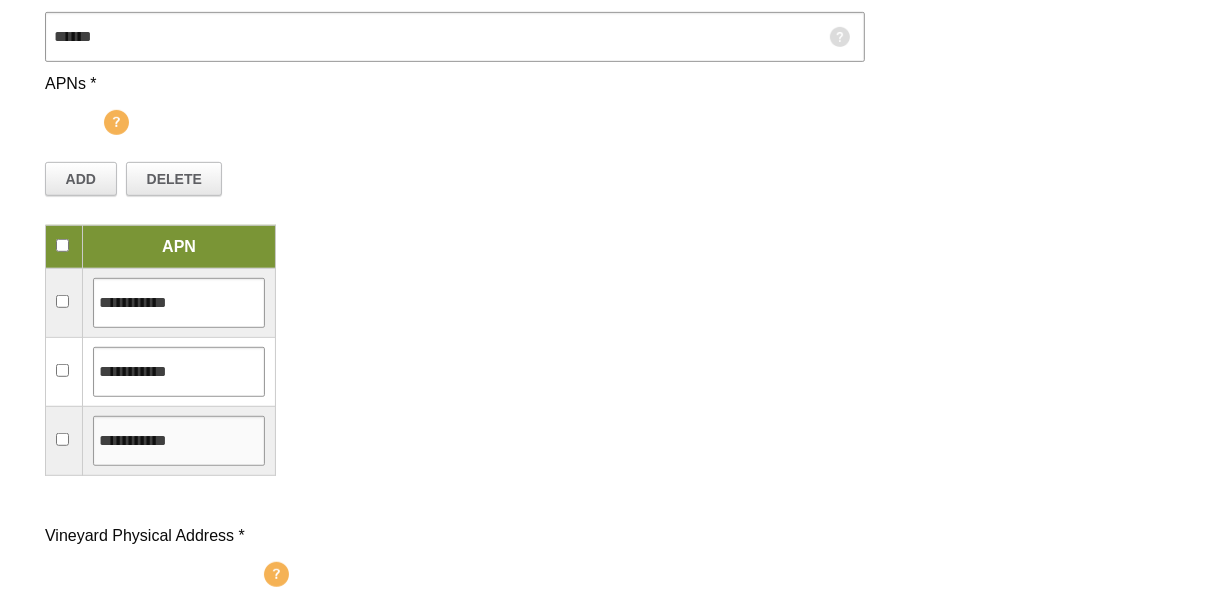 type on "**********" 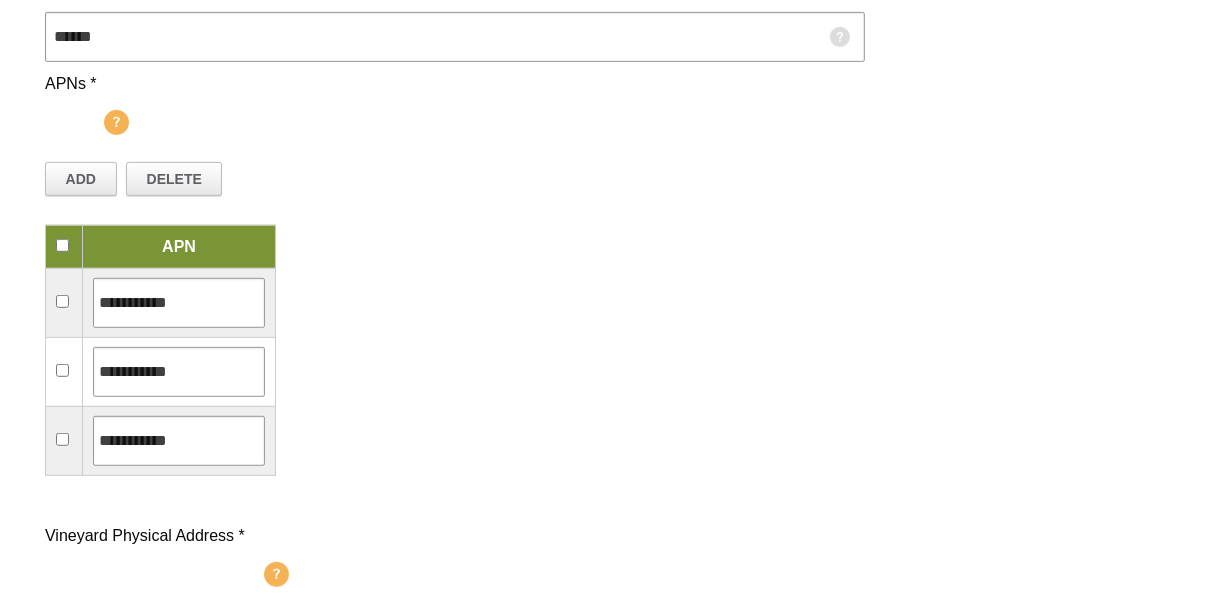 click at bounding box center (64, 302) 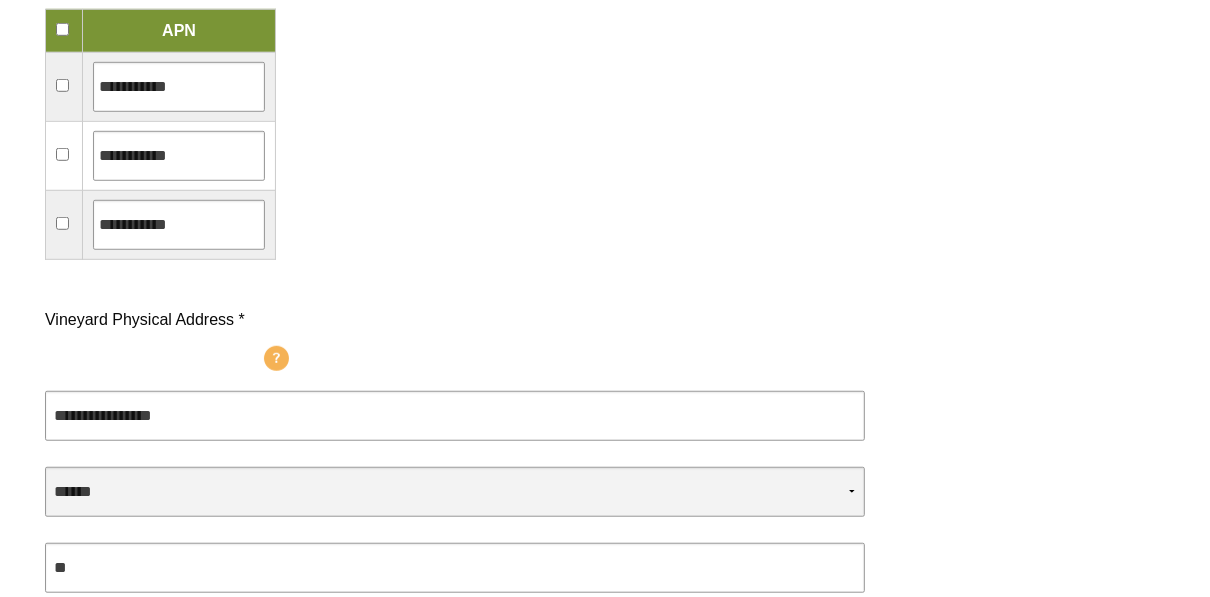 scroll, scrollTop: 960, scrollLeft: 0, axis: vertical 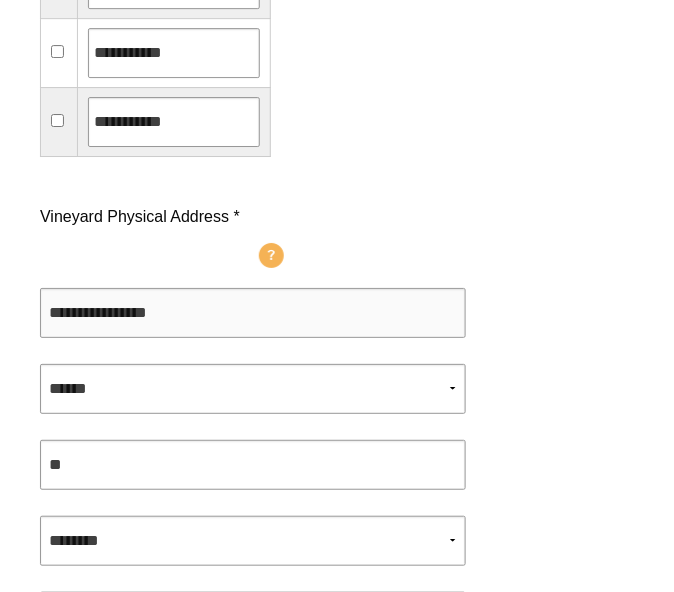 click at bounding box center [253, 313] 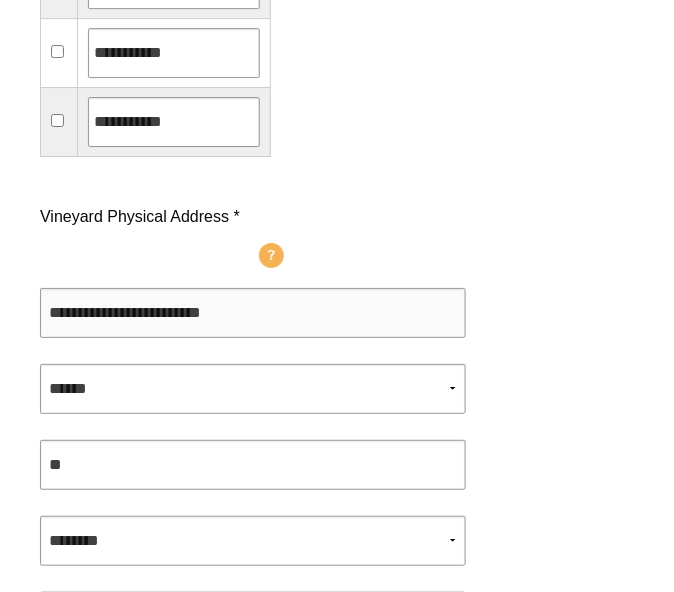 scroll, scrollTop: 1188, scrollLeft: 0, axis: vertical 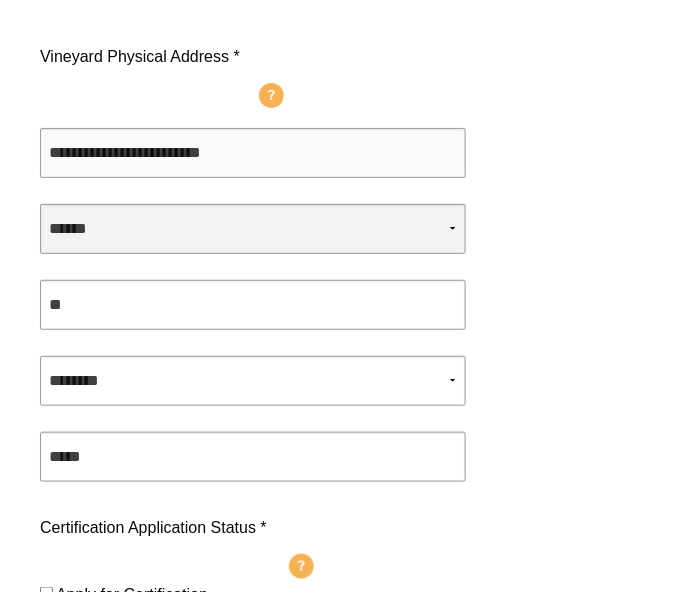 type on "**********" 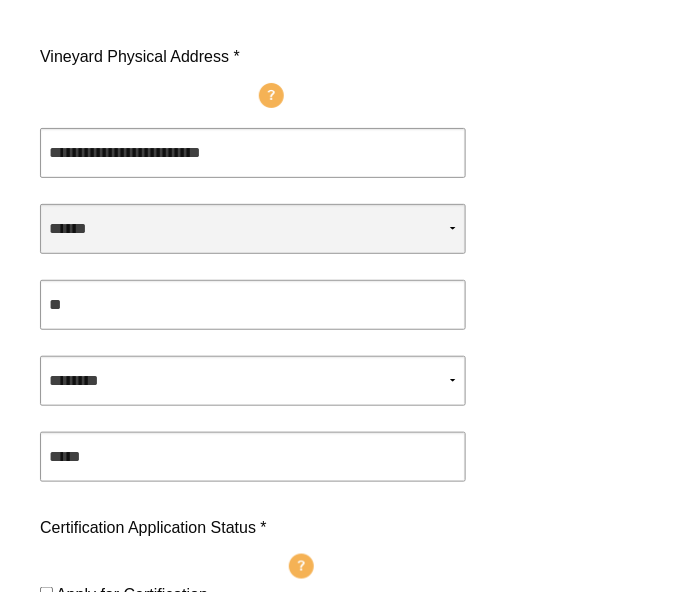 click on "**********" at bounding box center (253, 229) 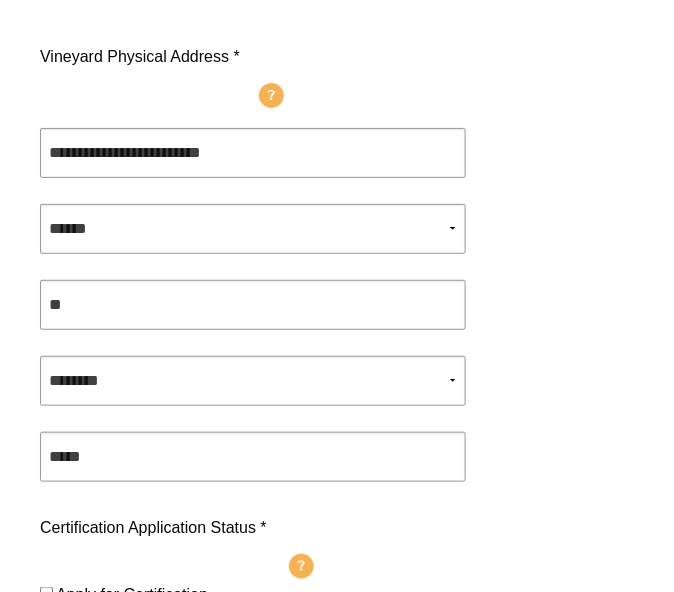 select on "**" 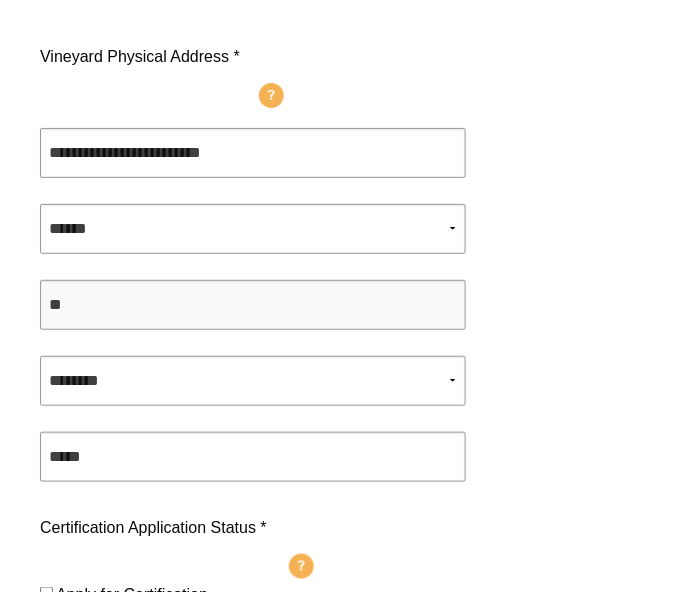 click on "**" at bounding box center (253, 305) 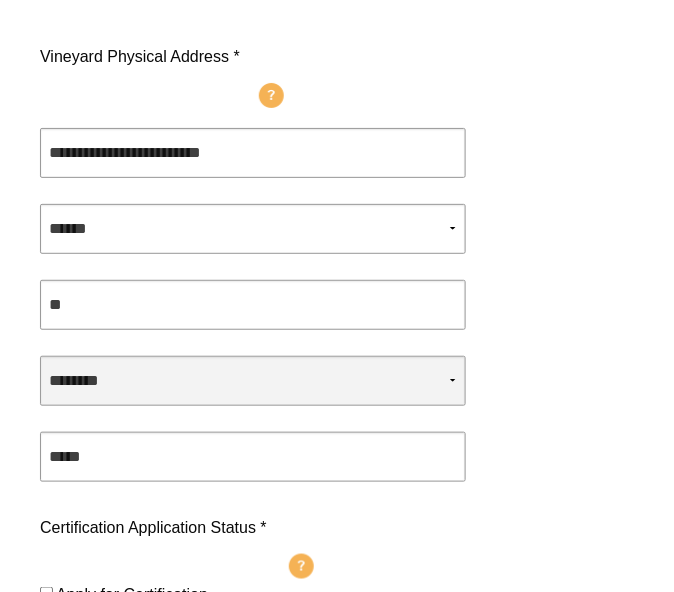 click on "**********" at bounding box center (253, 381) 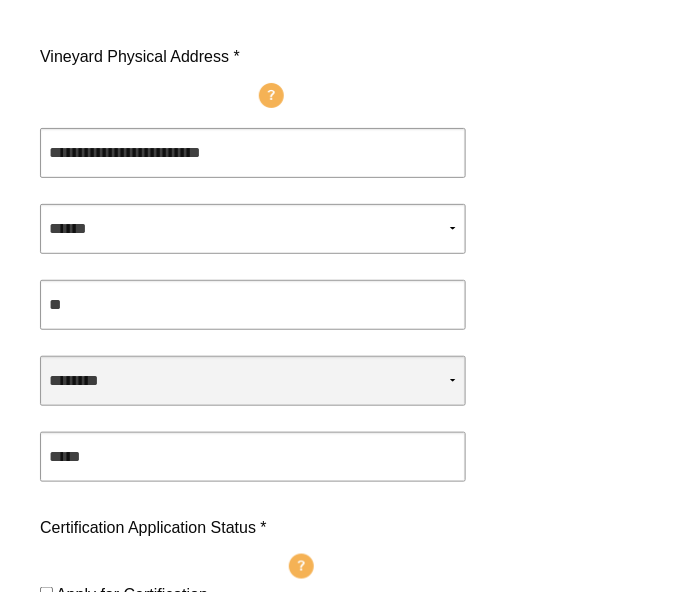 select on "**" 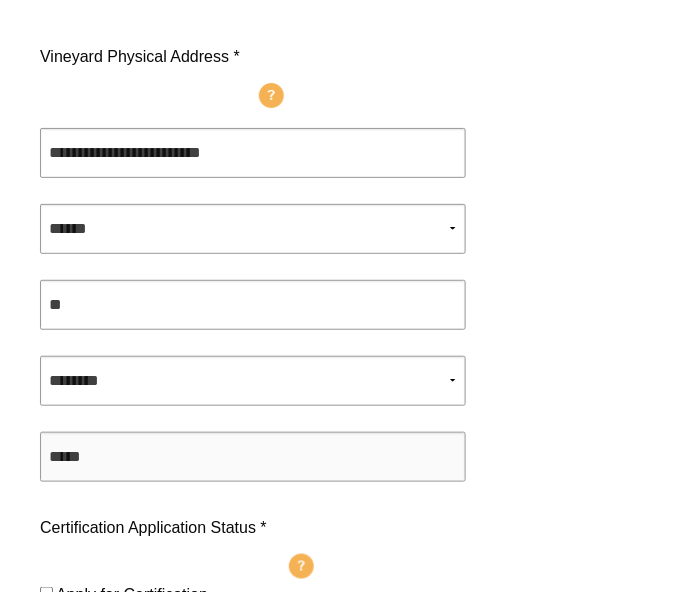 click at bounding box center [253, 457] 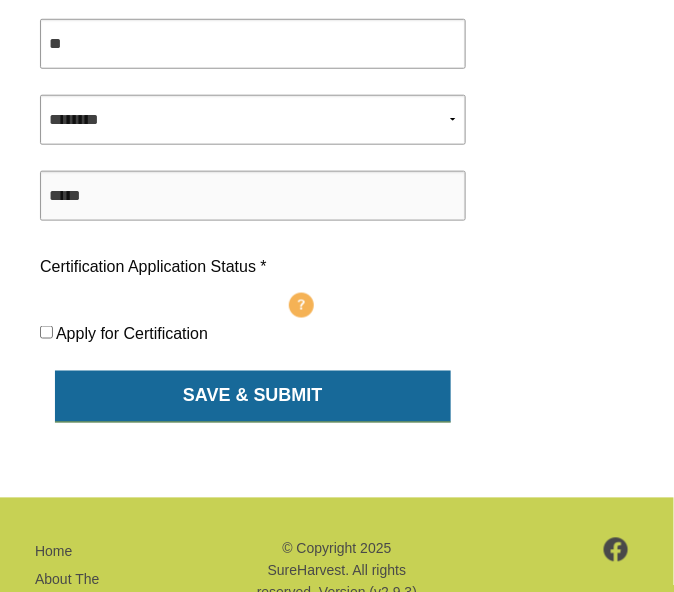 scroll, scrollTop: 1310, scrollLeft: 0, axis: vertical 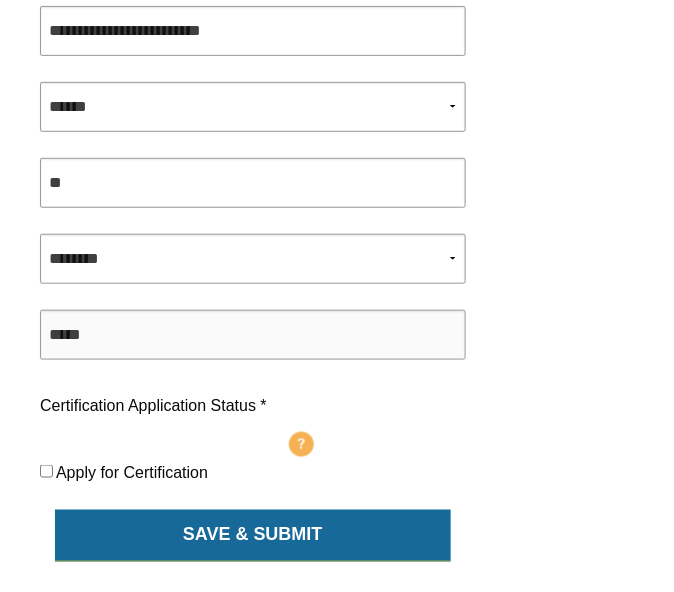 type on "*****" 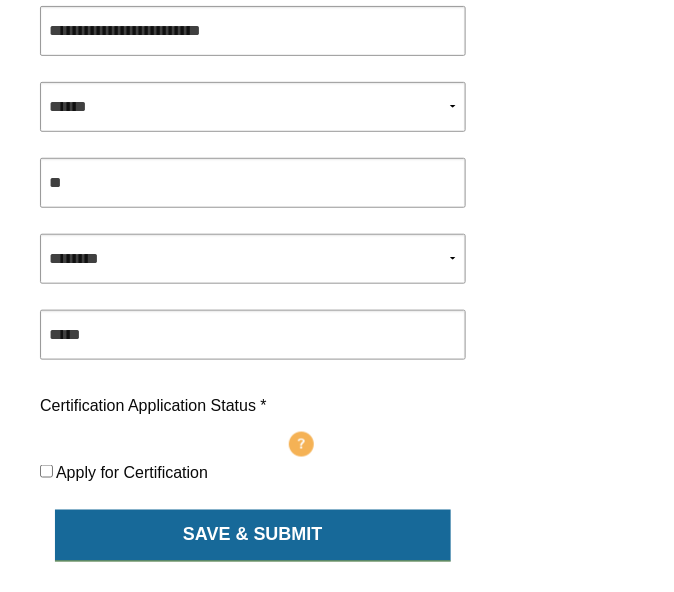 click on "This process adds one vineyard at a time.  Vineyard Management Companies should contact  certification@sustainablewinegrowing.org  or call (415) 532-3755. Contact CSWA to group vineyards into single-self assessment.
Vineyards may be grouped into a single self-assessment to reduce the number of self-assessments required if all three conditions are true:
Vineyards receive the same management.
If divided, the vineyards would have the same assessment scores for all or nearly all the criteria (at least 90% + similar)." at bounding box center (253, -237) 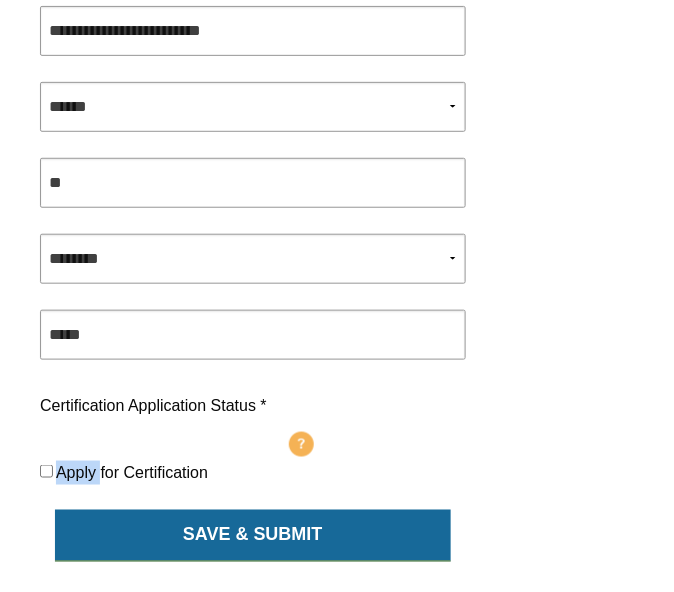 click on "Apply for Certification" at bounding box center [253, 473] 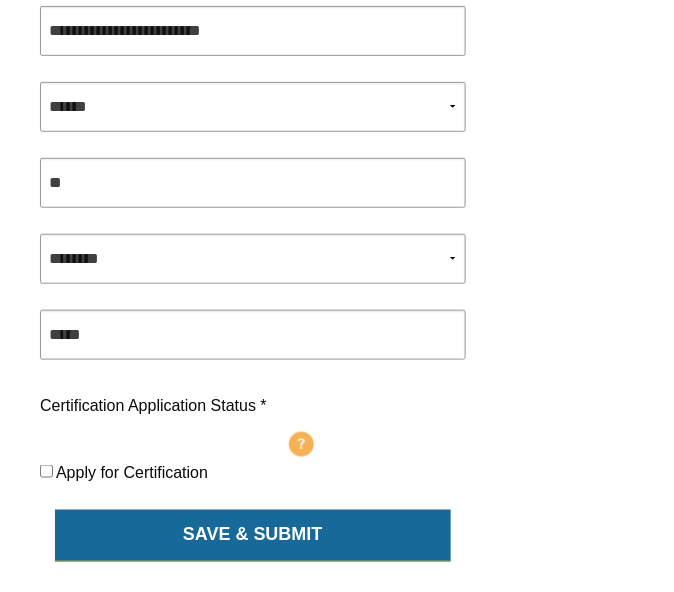 drag, startPoint x: 53, startPoint y: 492, endPoint x: 383, endPoint y: 447, distance: 333.05405 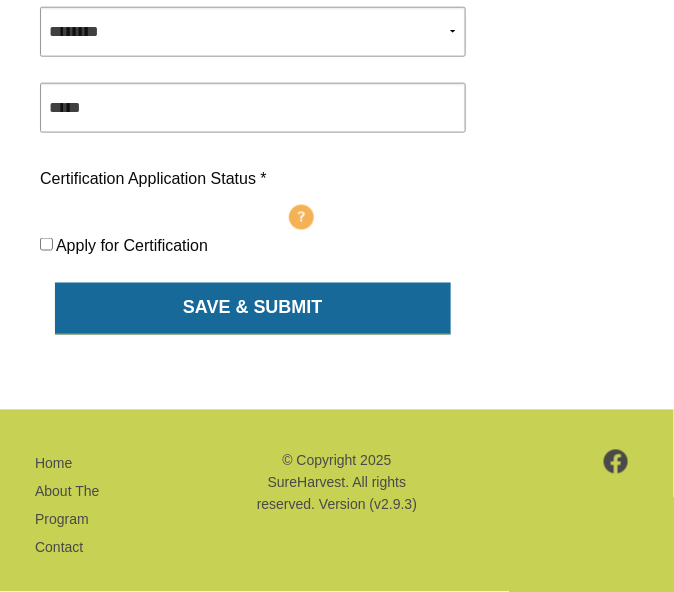 scroll, scrollTop: 1478, scrollLeft: 0, axis: vertical 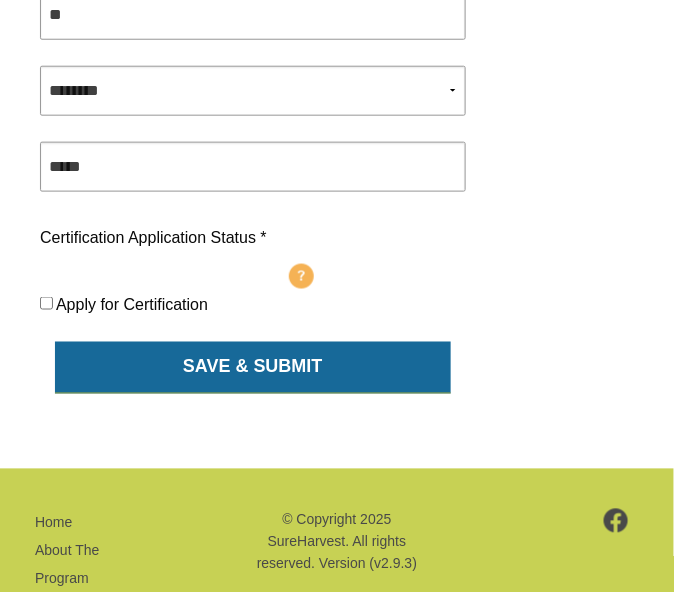 click on "SAVE & SUBMIT" at bounding box center (253, 368) 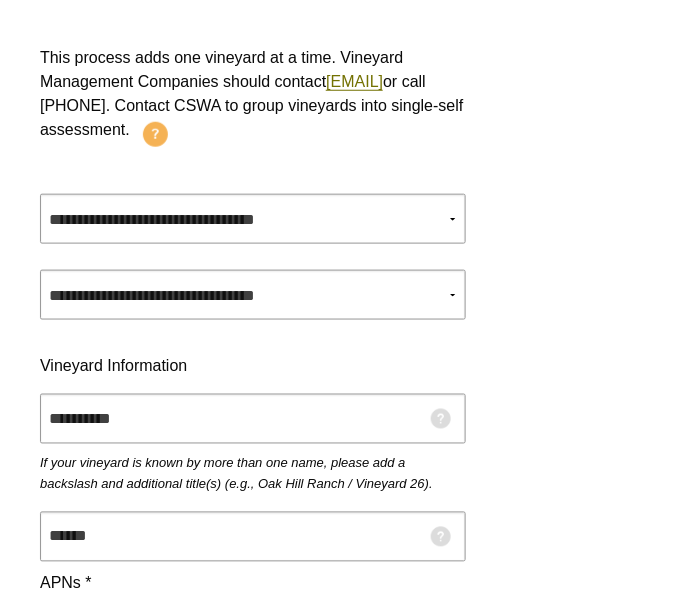 scroll, scrollTop: 240, scrollLeft: 0, axis: vertical 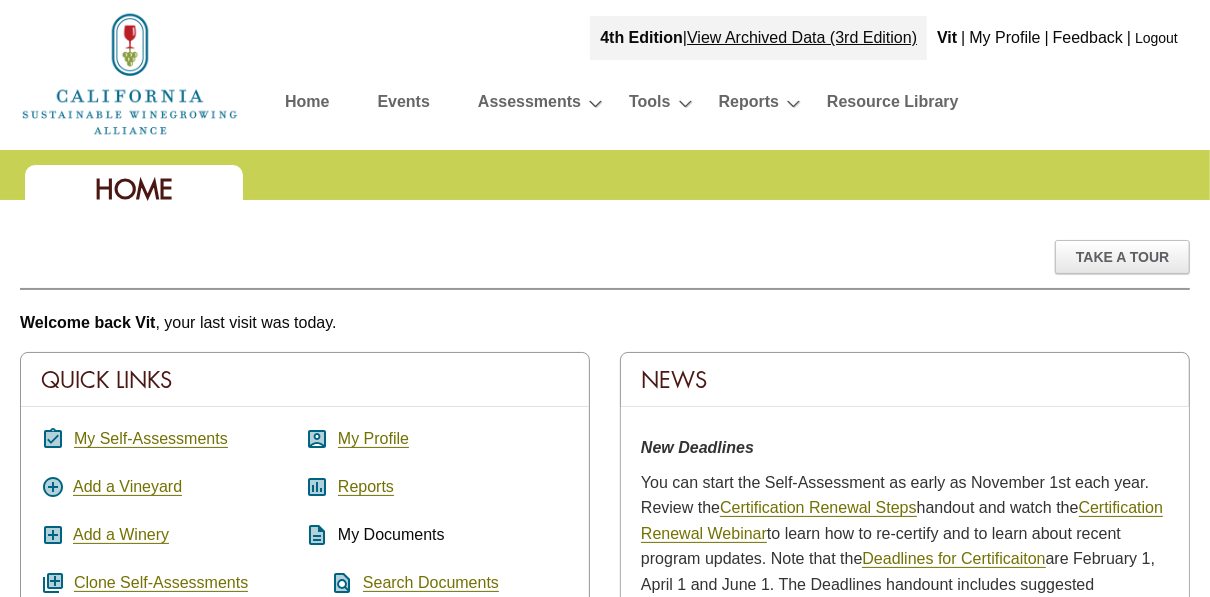 drag, startPoint x: 0, startPoint y: 0, endPoint x: 134, endPoint y: 123, distance: 181.89282 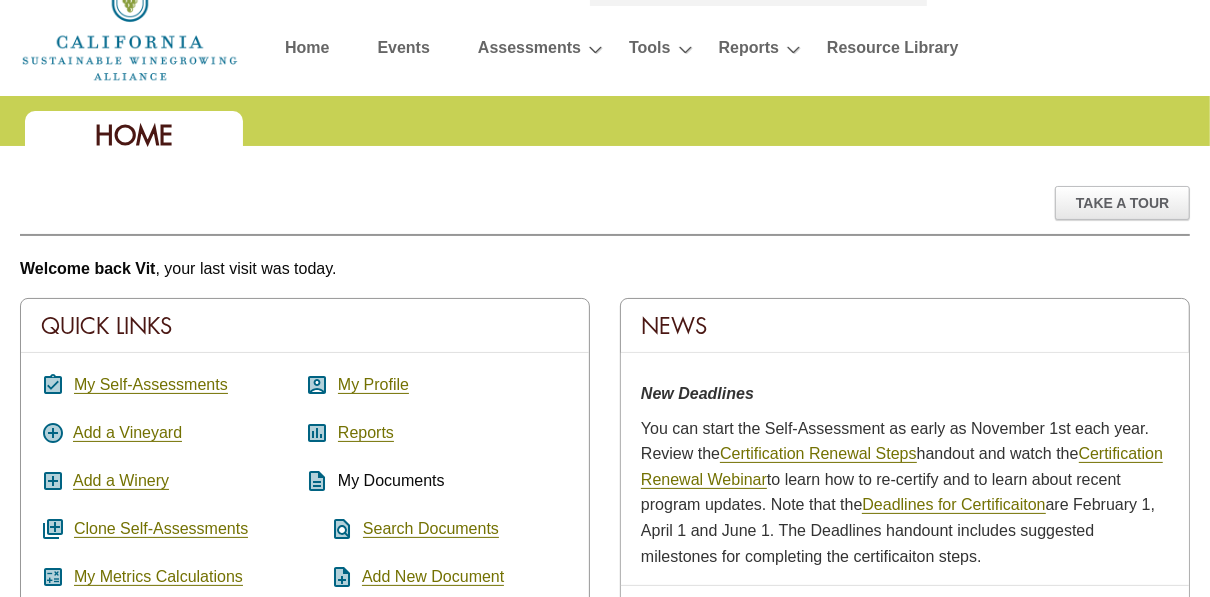 scroll, scrollTop: 0, scrollLeft: 0, axis: both 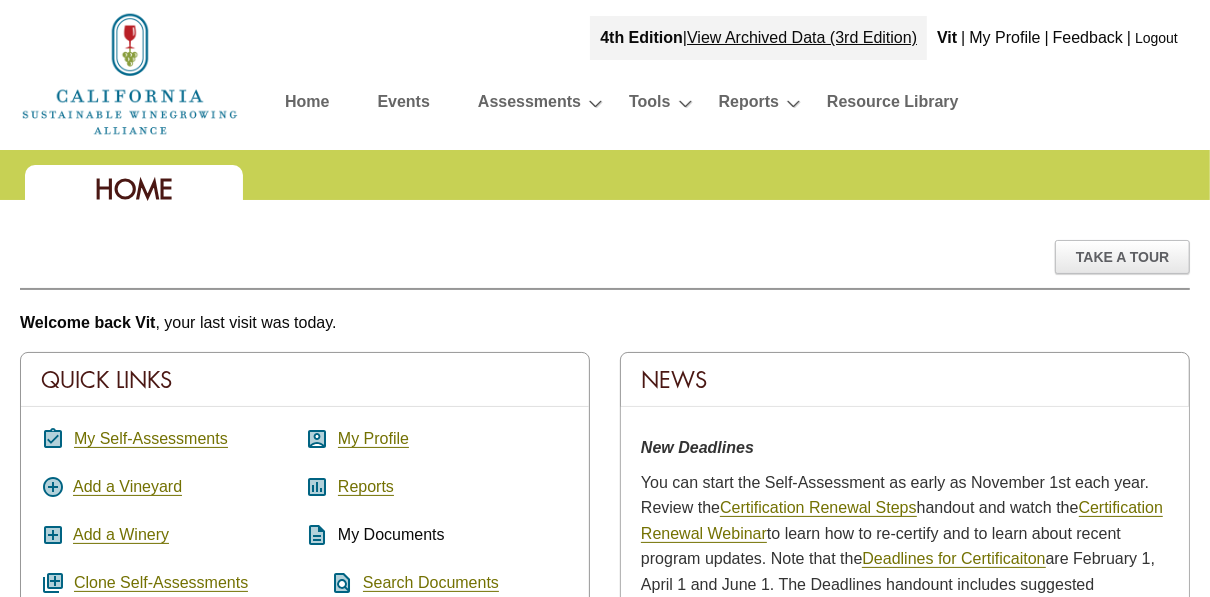 click on "Home" at bounding box center [307, 105] 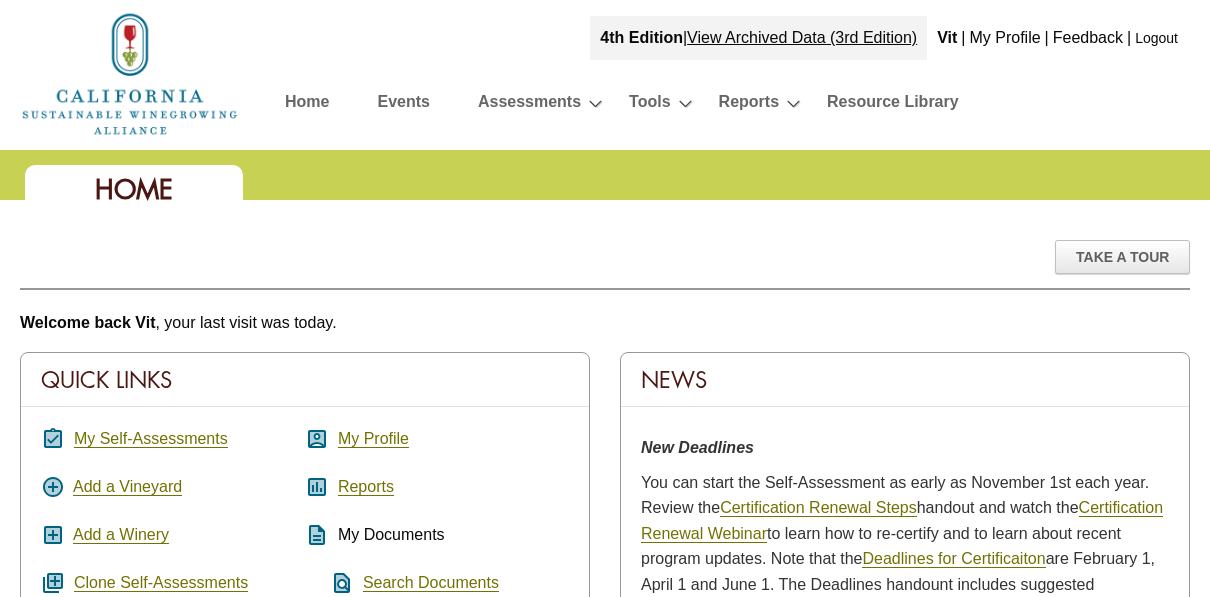 scroll, scrollTop: 0, scrollLeft: 0, axis: both 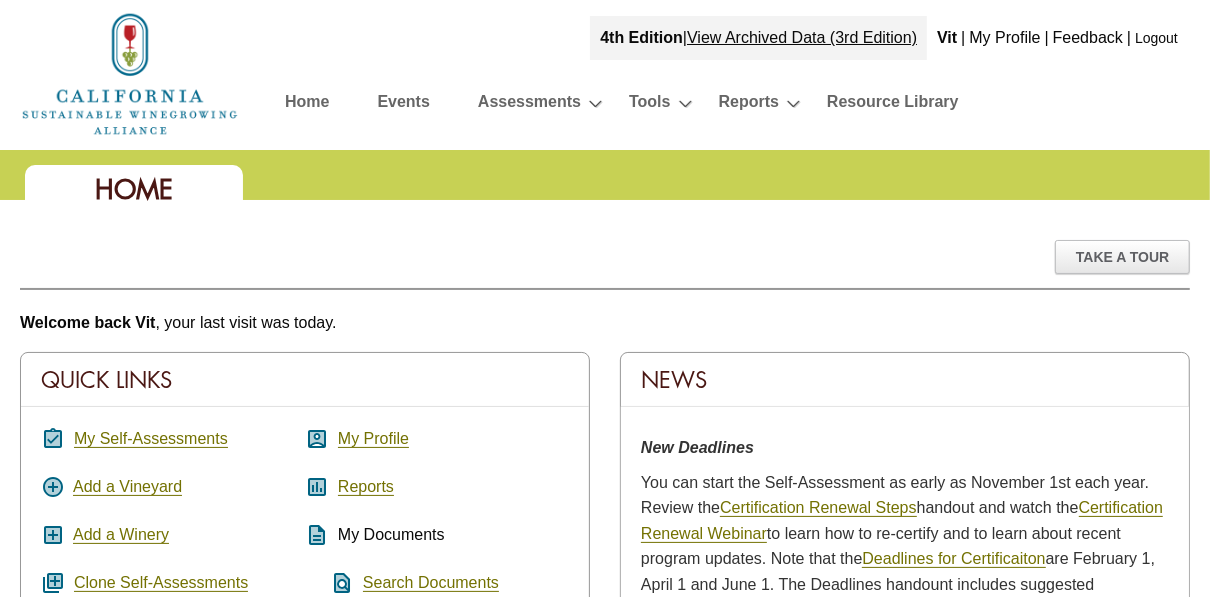 click at bounding box center (130, 74) 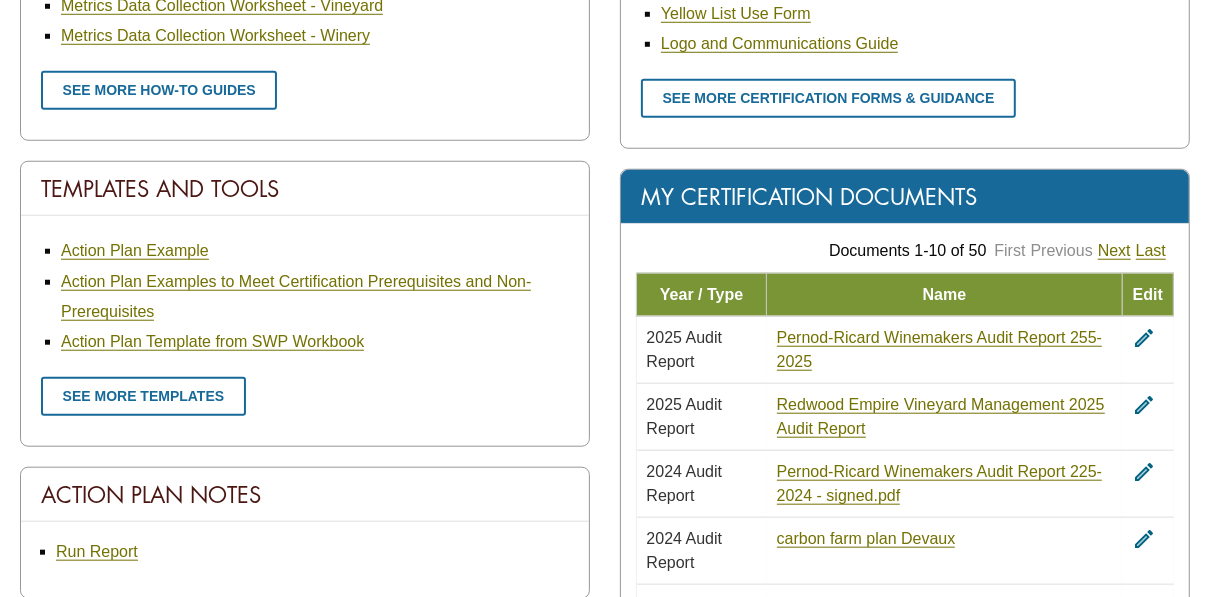 scroll, scrollTop: 1733, scrollLeft: 0, axis: vertical 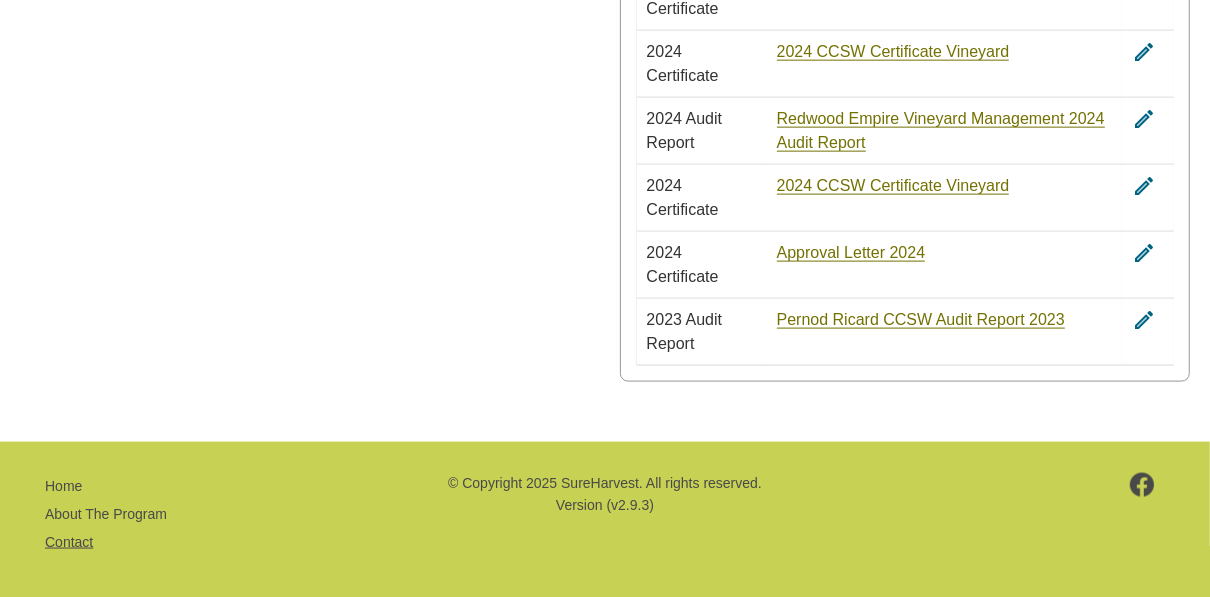 click on "Contact" at bounding box center [69, 542] 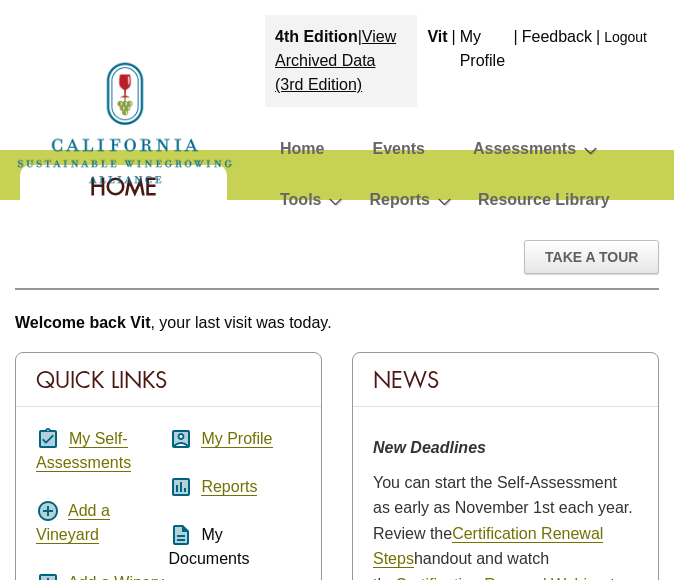 scroll, scrollTop: 0, scrollLeft: 0, axis: both 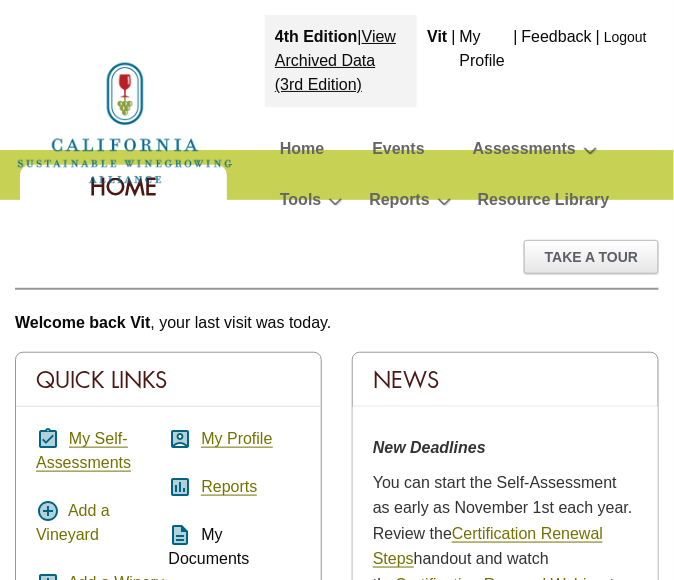 click on "Add a Vineyard" at bounding box center [73, 523] 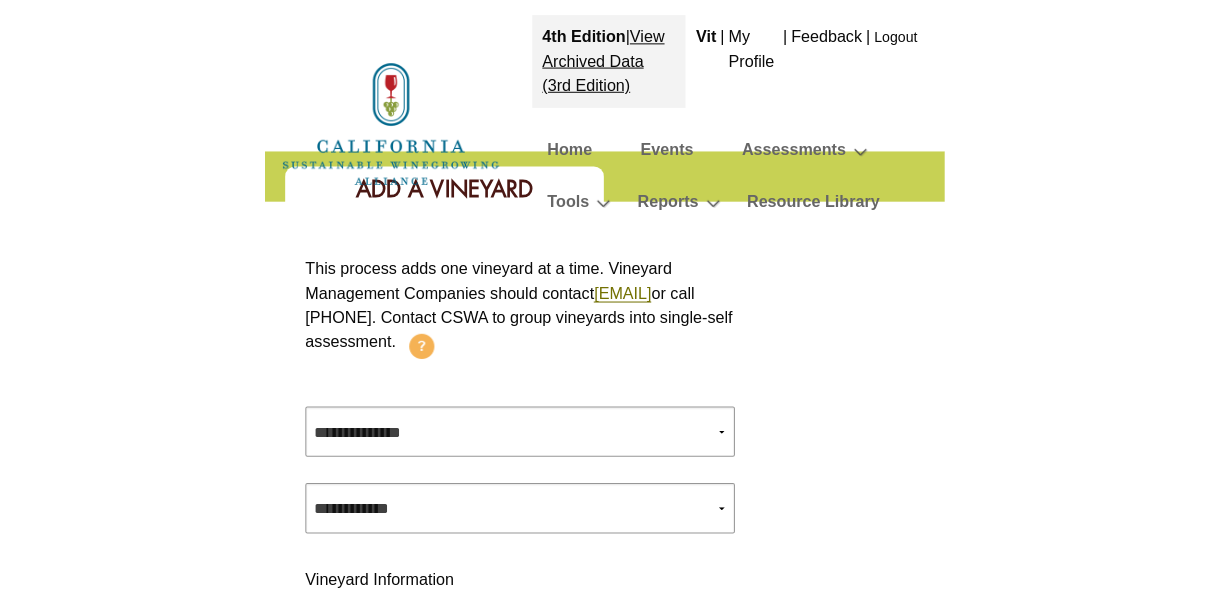 scroll, scrollTop: 0, scrollLeft: 0, axis: both 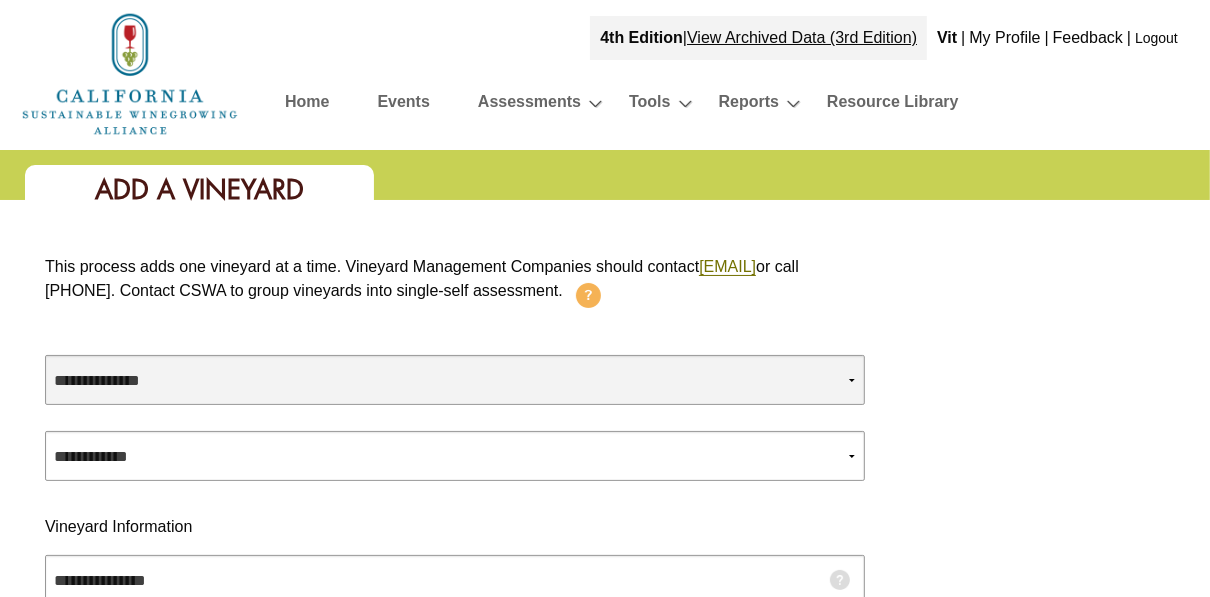 click on "**********" at bounding box center (455, 380) 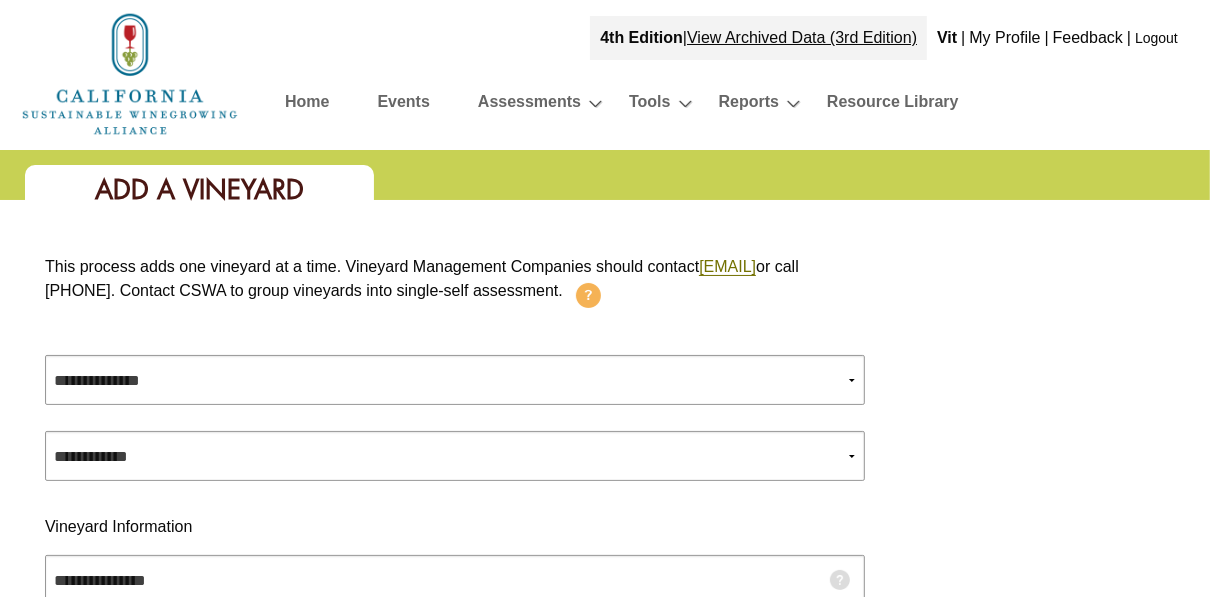 select on "***" 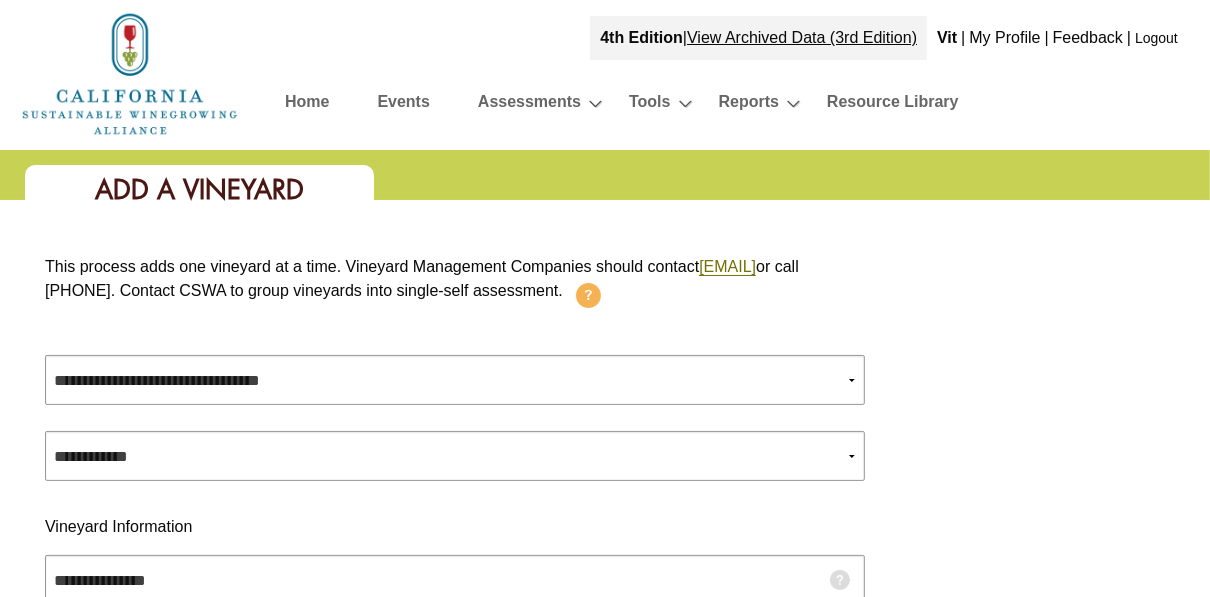 click on "**********" at bounding box center [455, 380] 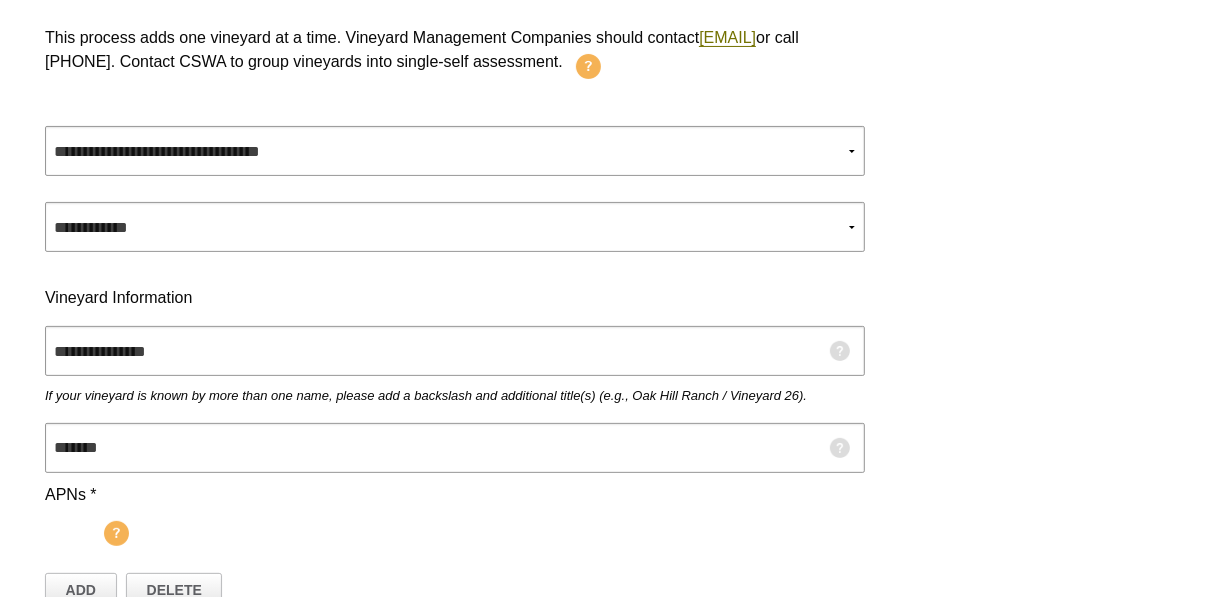 scroll, scrollTop: 320, scrollLeft: 0, axis: vertical 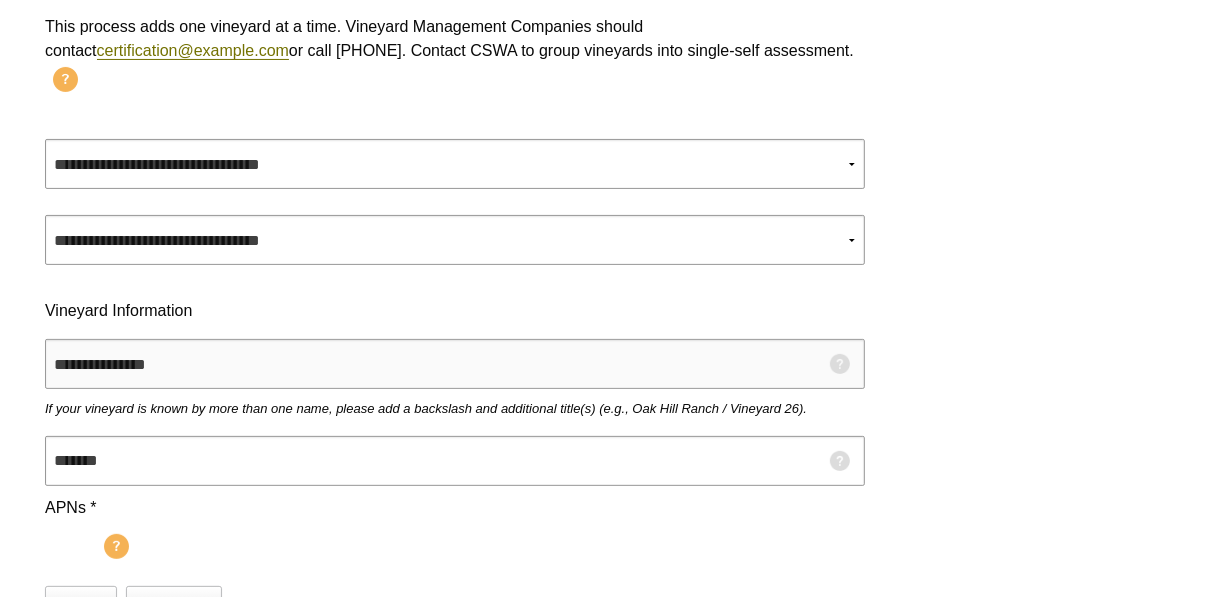 click at bounding box center [455, 364] 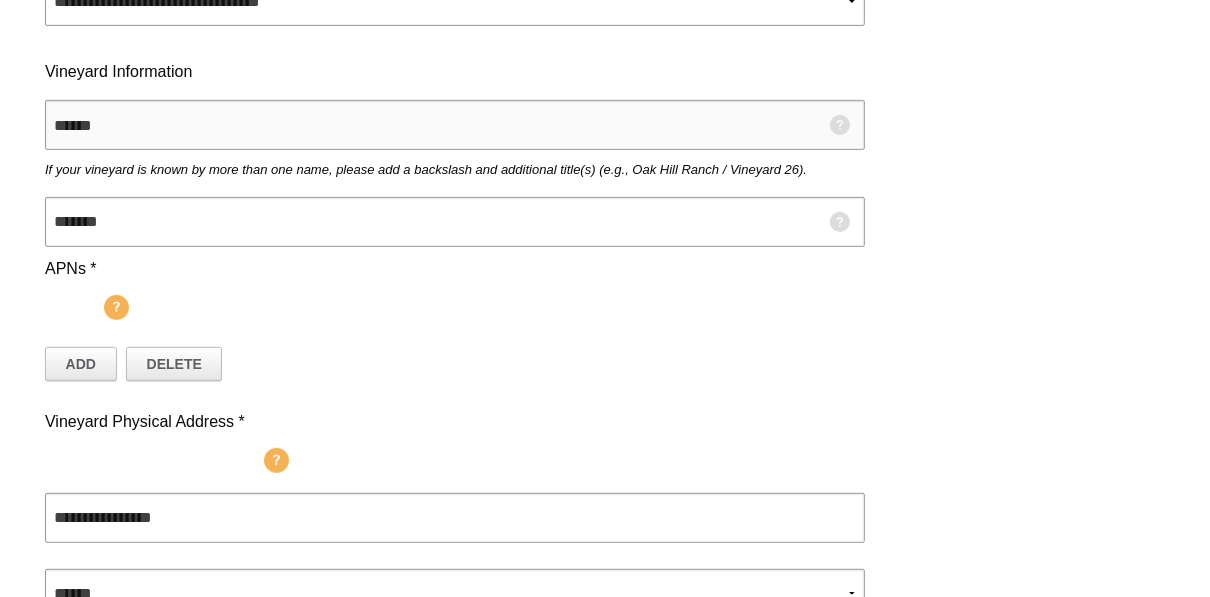scroll, scrollTop: 480, scrollLeft: 0, axis: vertical 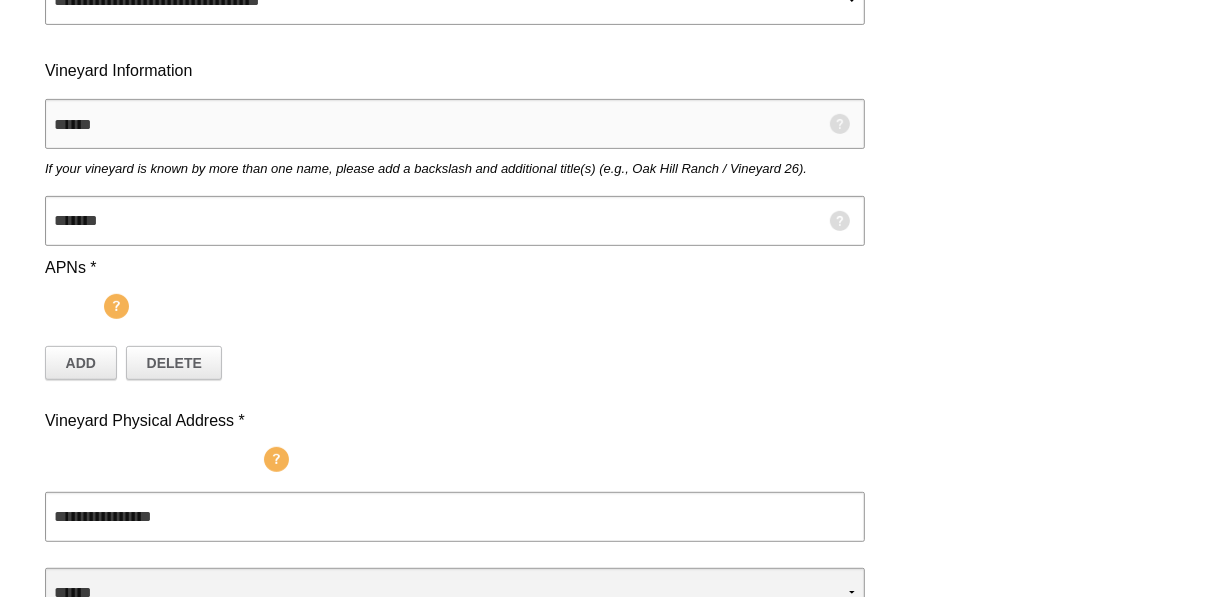 type on "******" 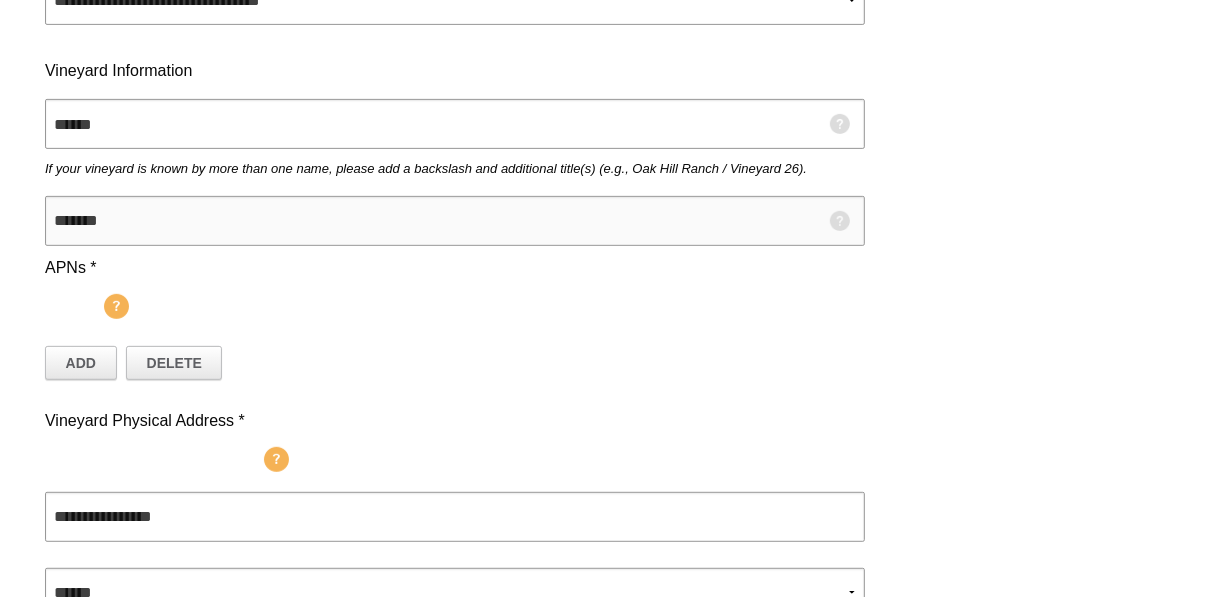 click at bounding box center [455, 221] 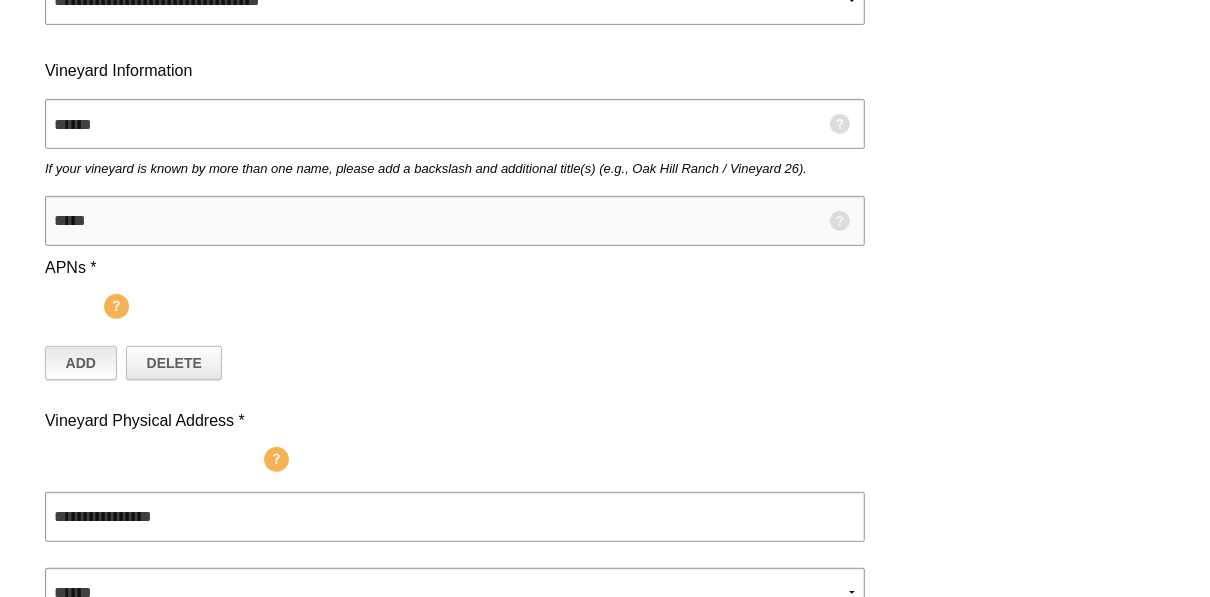 type on "*****" 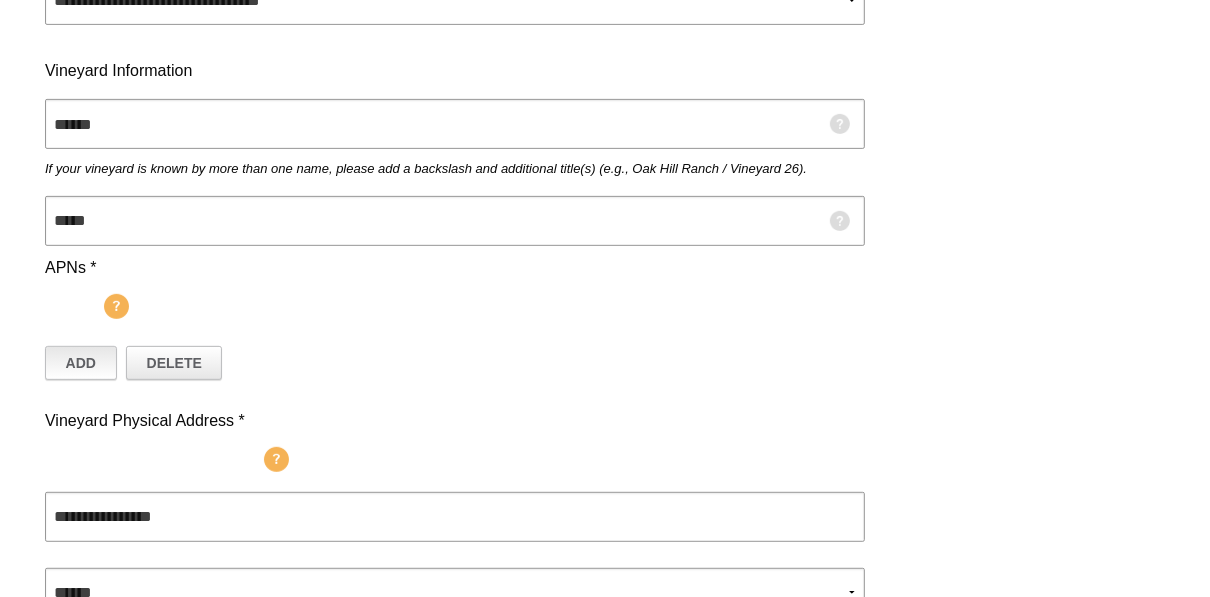 click on "Add" at bounding box center [81, 363] 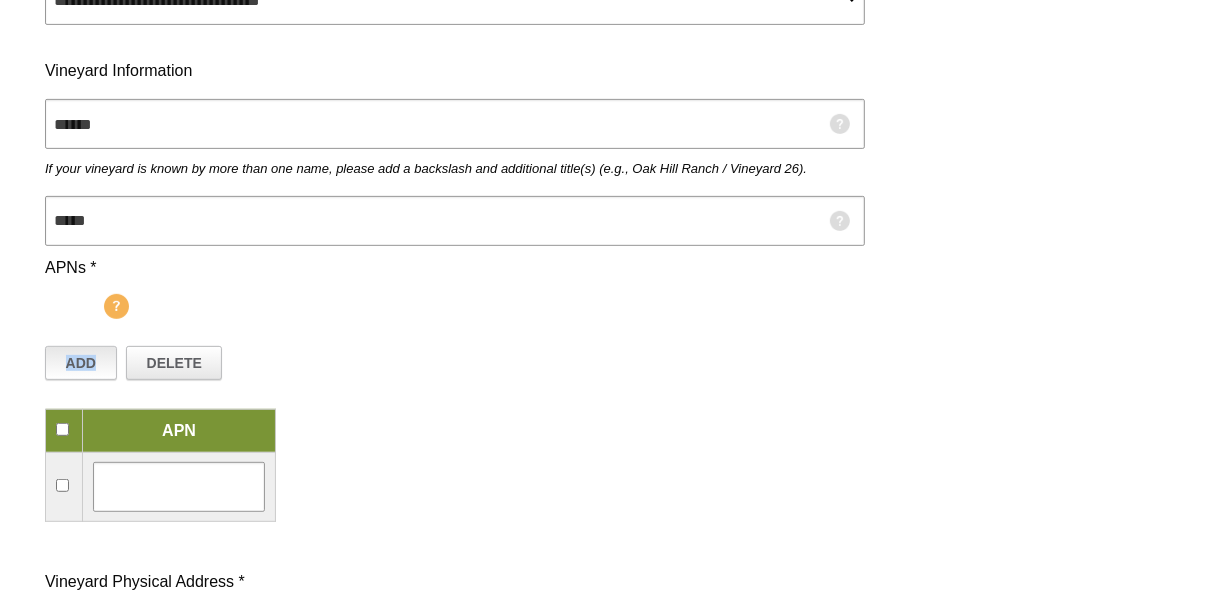 click on "Add" at bounding box center (81, 363) 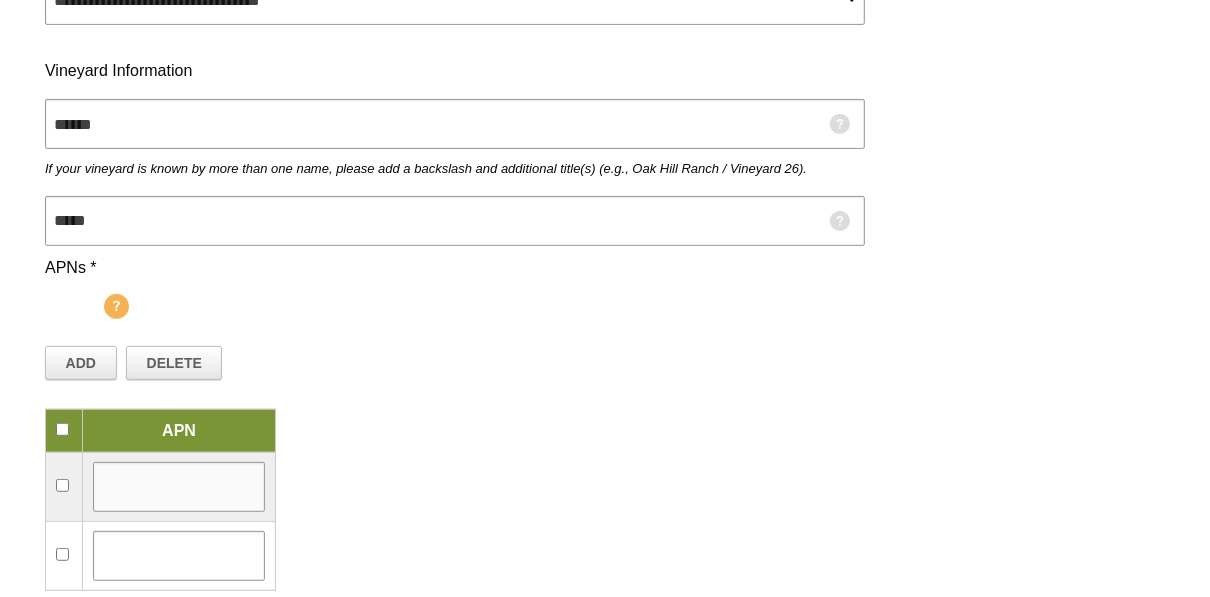 click at bounding box center (179, 487) 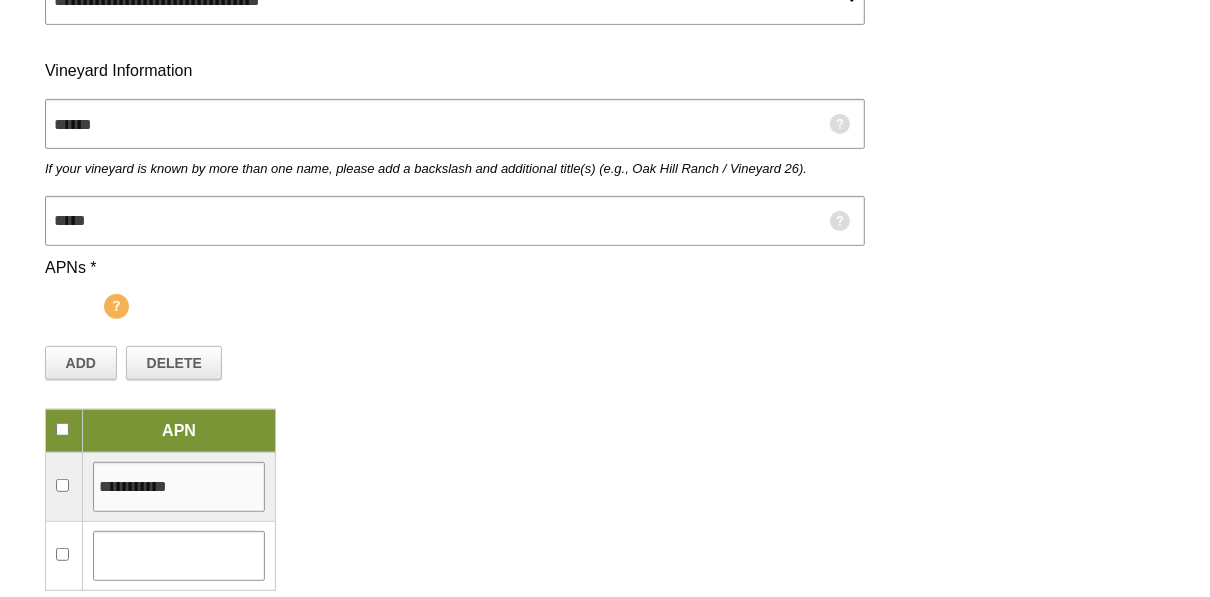 type on "**********" 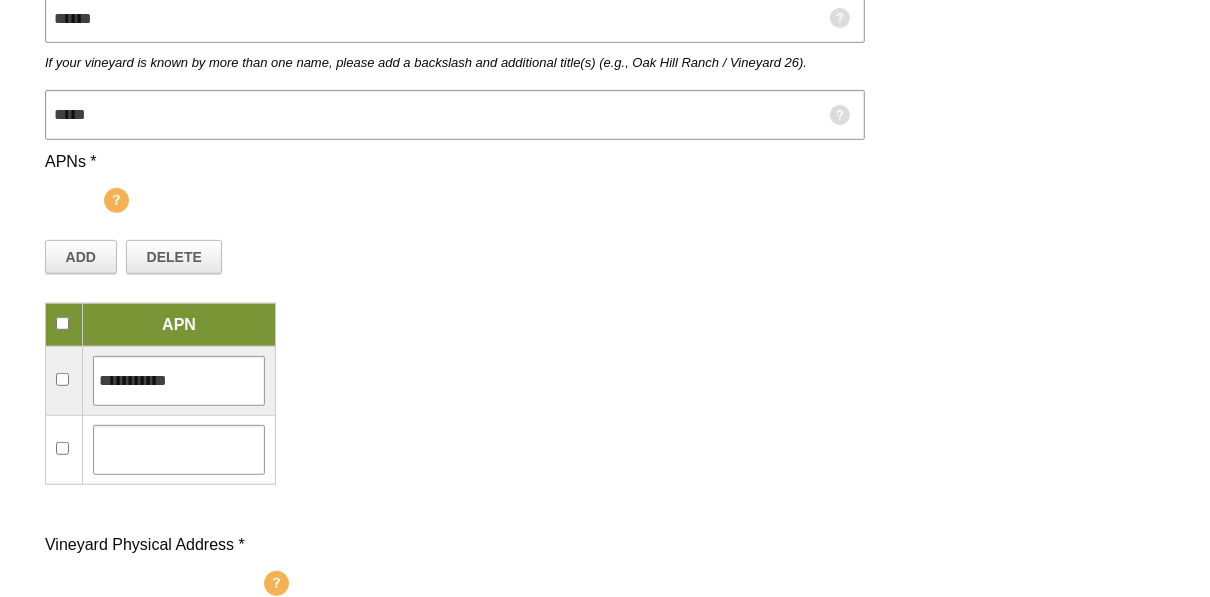 scroll, scrollTop: 800, scrollLeft: 0, axis: vertical 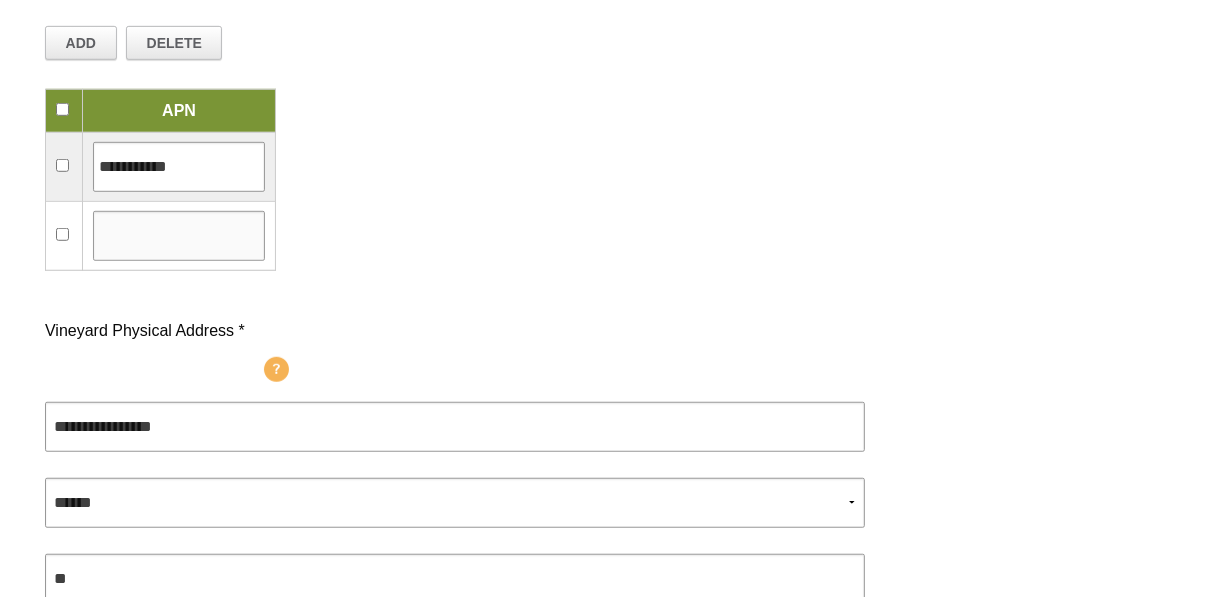 click at bounding box center (179, 236) 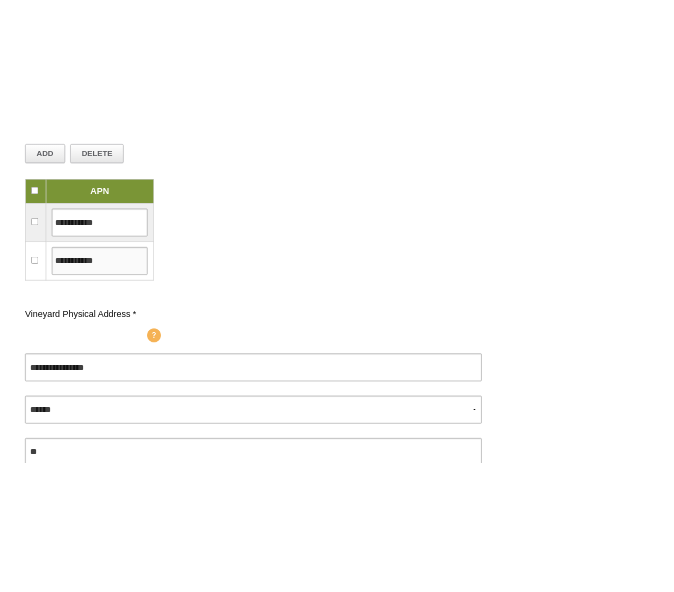 scroll, scrollTop: 868, scrollLeft: 0, axis: vertical 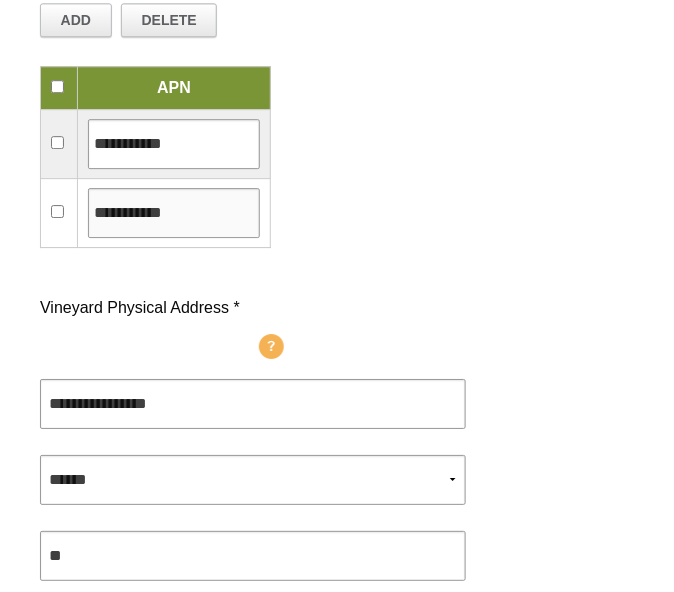 type on "**********" 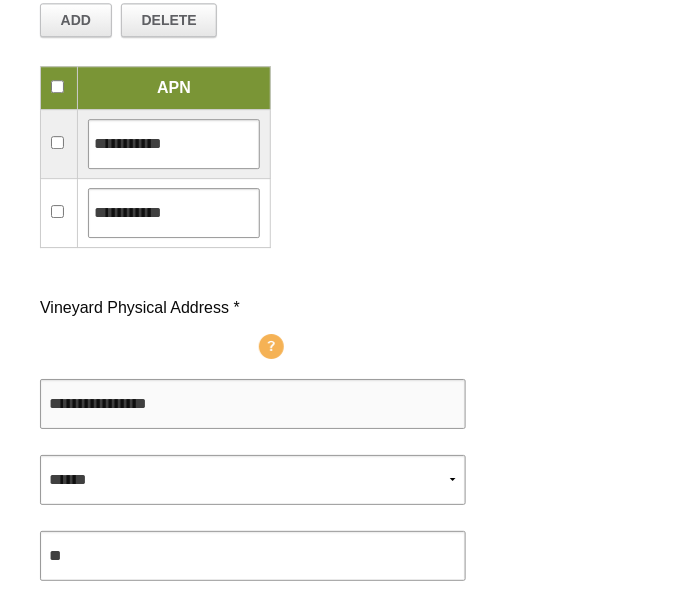 click at bounding box center [253, 404] 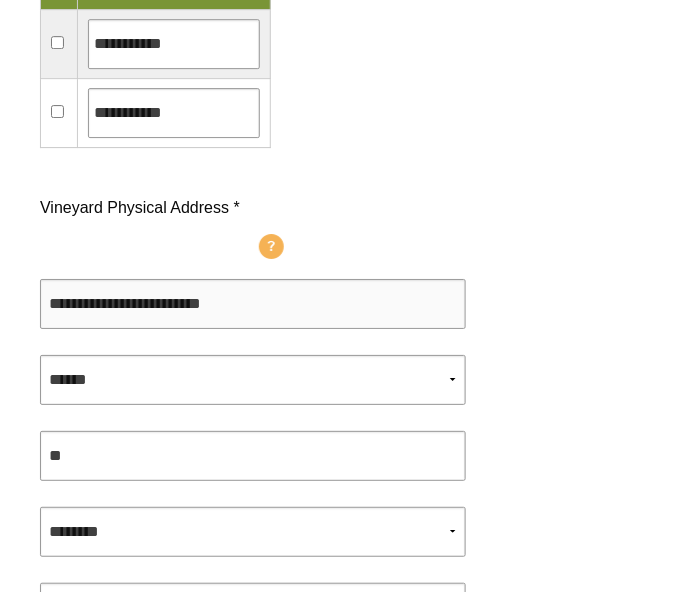 scroll, scrollTop: 1108, scrollLeft: 0, axis: vertical 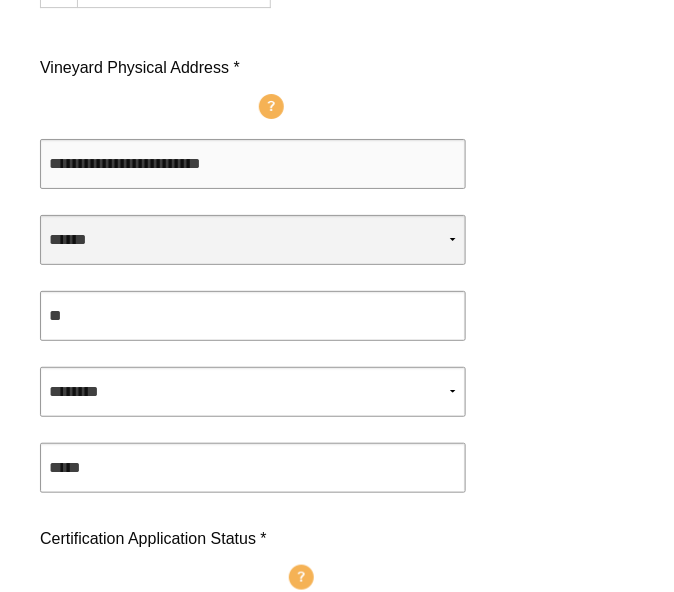 type on "**********" 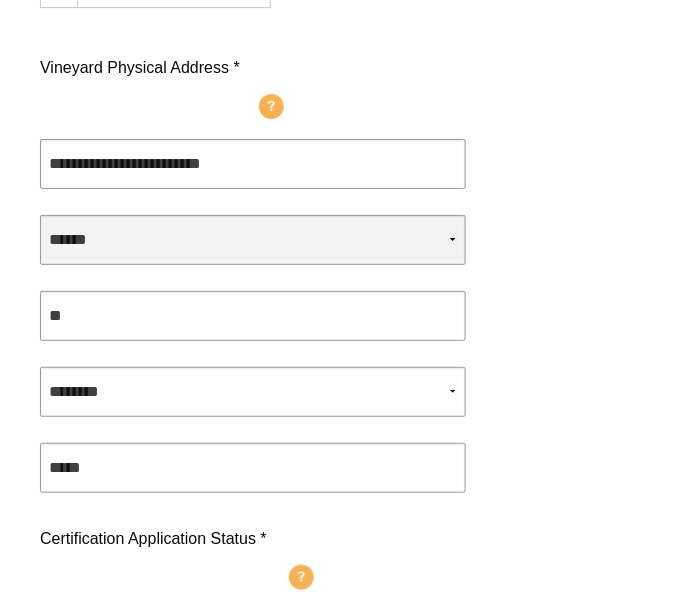 click on "**********" at bounding box center [253, 240] 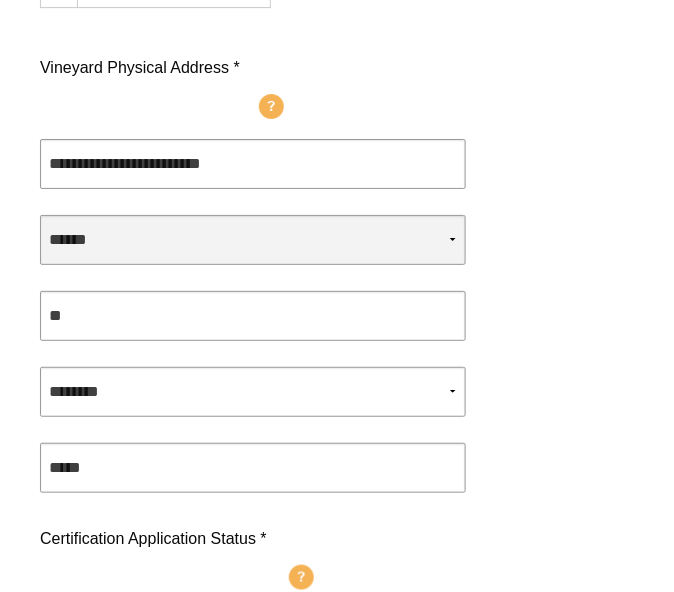 select on "**" 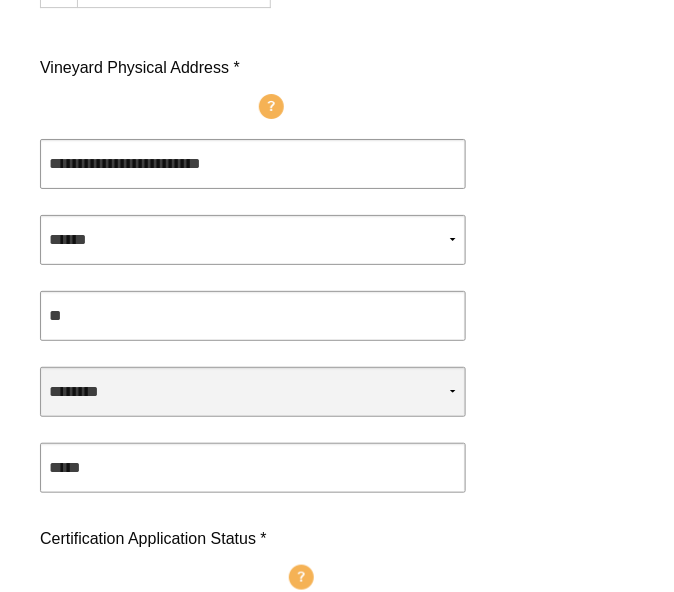 click on "**********" at bounding box center (253, 392) 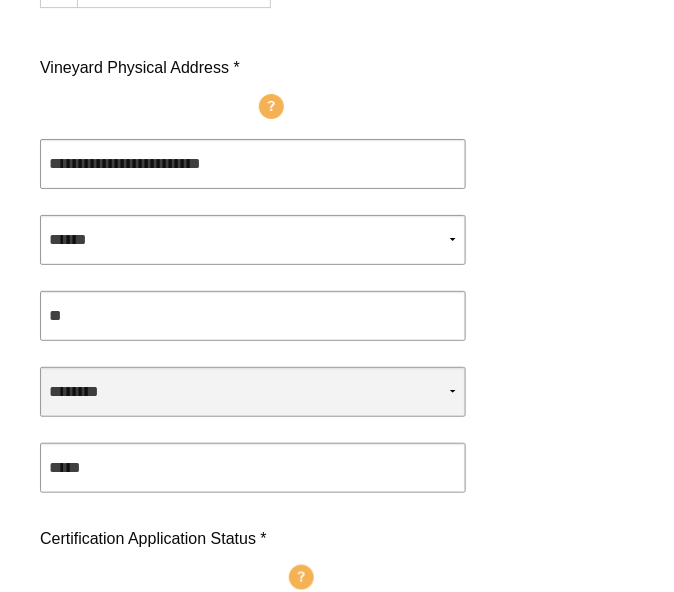 select on "**" 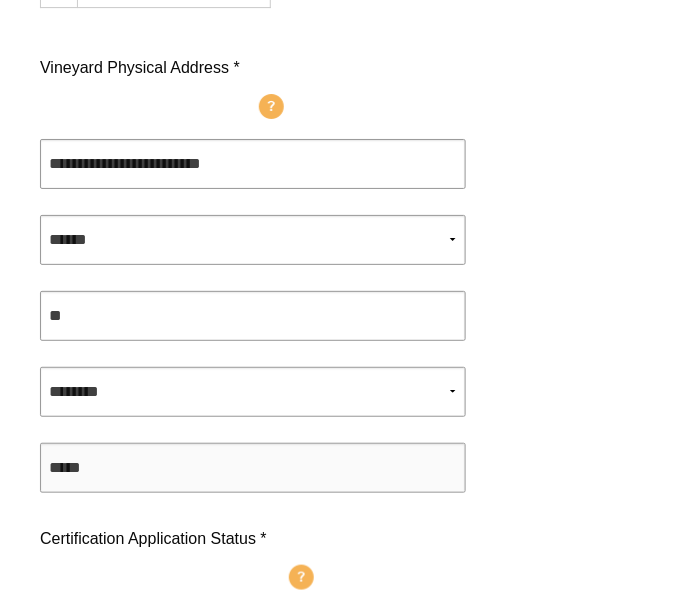 click at bounding box center [253, 468] 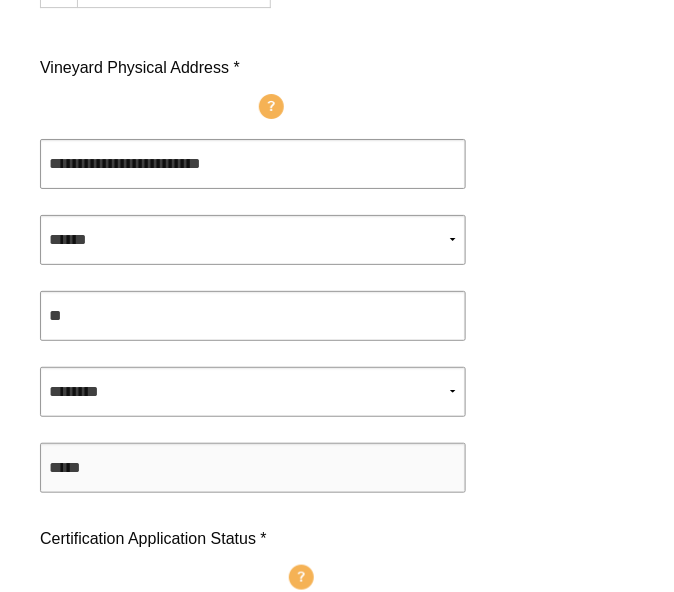 type on "*****" 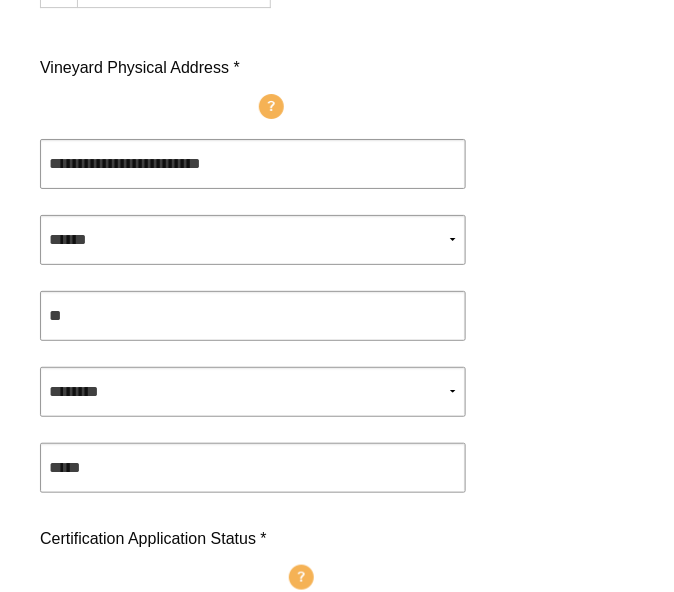 click at bounding box center [590, -69] 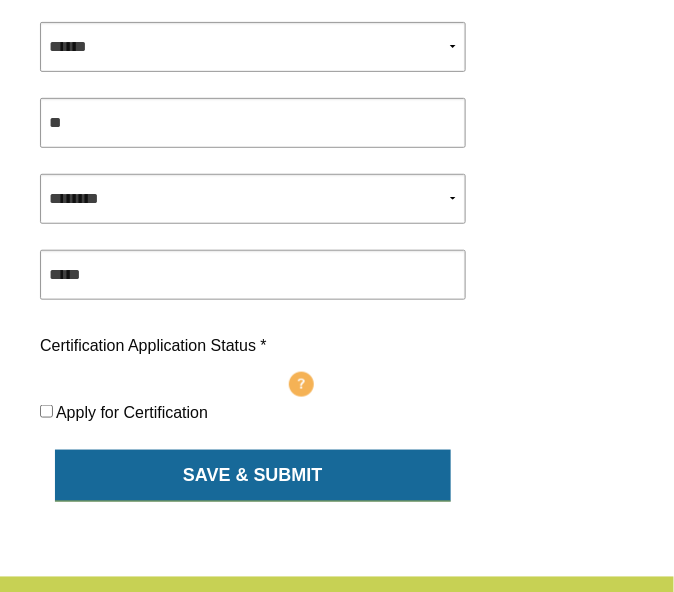 scroll, scrollTop: 1348, scrollLeft: 0, axis: vertical 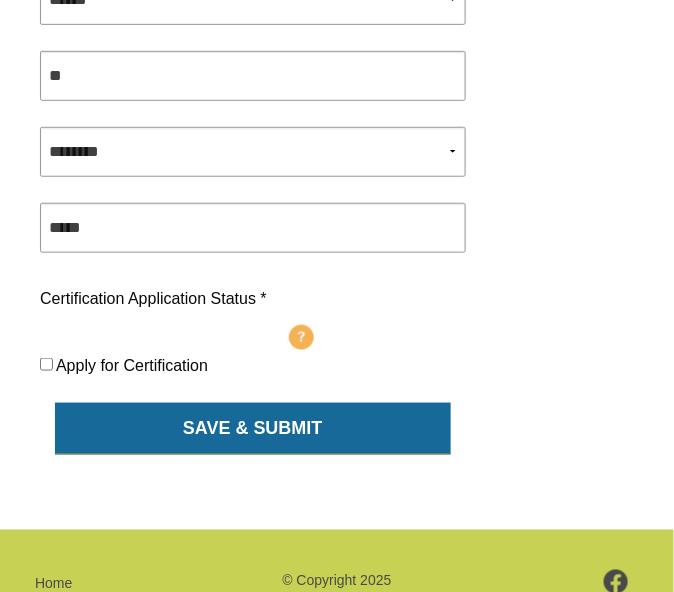 click on "SAVE & SUBMIT" at bounding box center (253, 429) 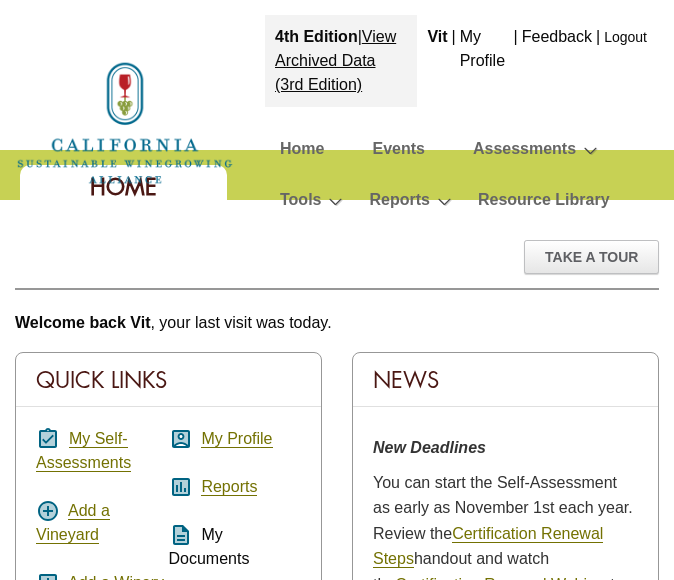 scroll, scrollTop: 0, scrollLeft: 0, axis: both 